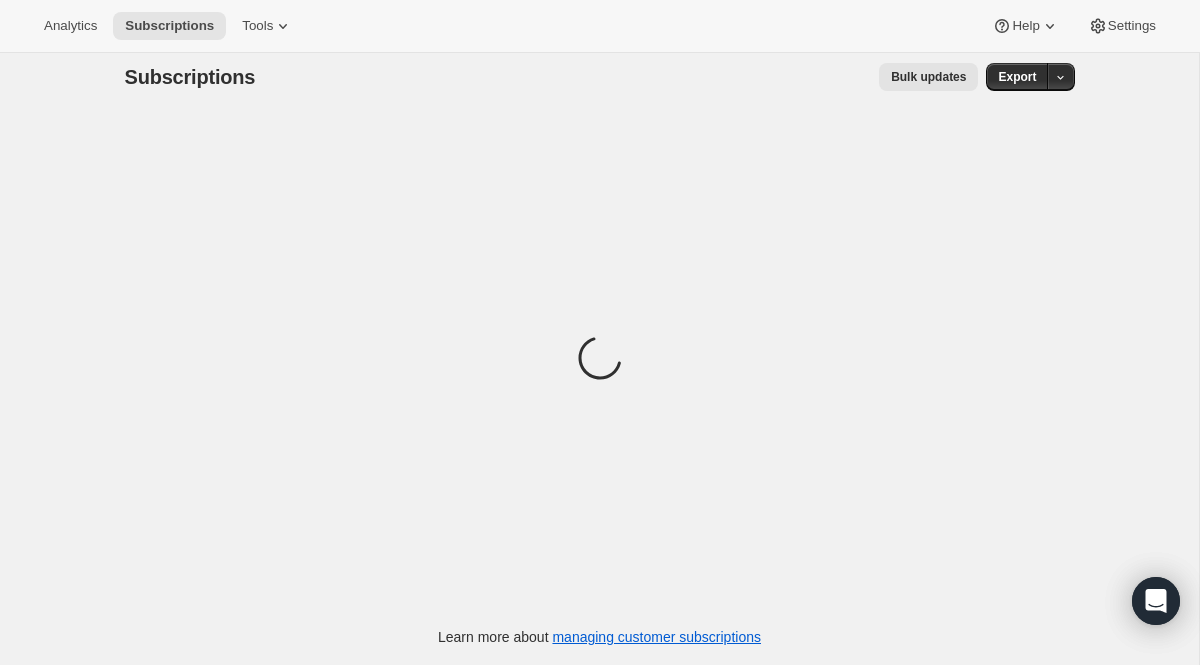 scroll, scrollTop: 0, scrollLeft: 0, axis: both 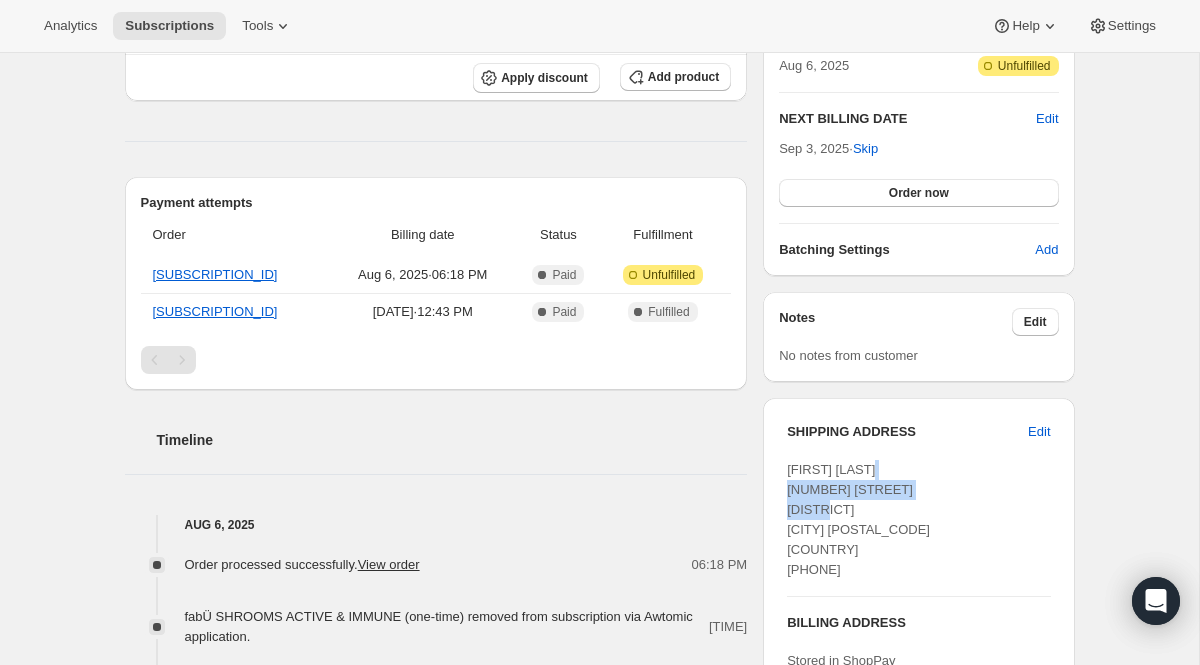 drag, startPoint x: 786, startPoint y: 493, endPoint x: 876, endPoint y: 507, distance: 91.08238 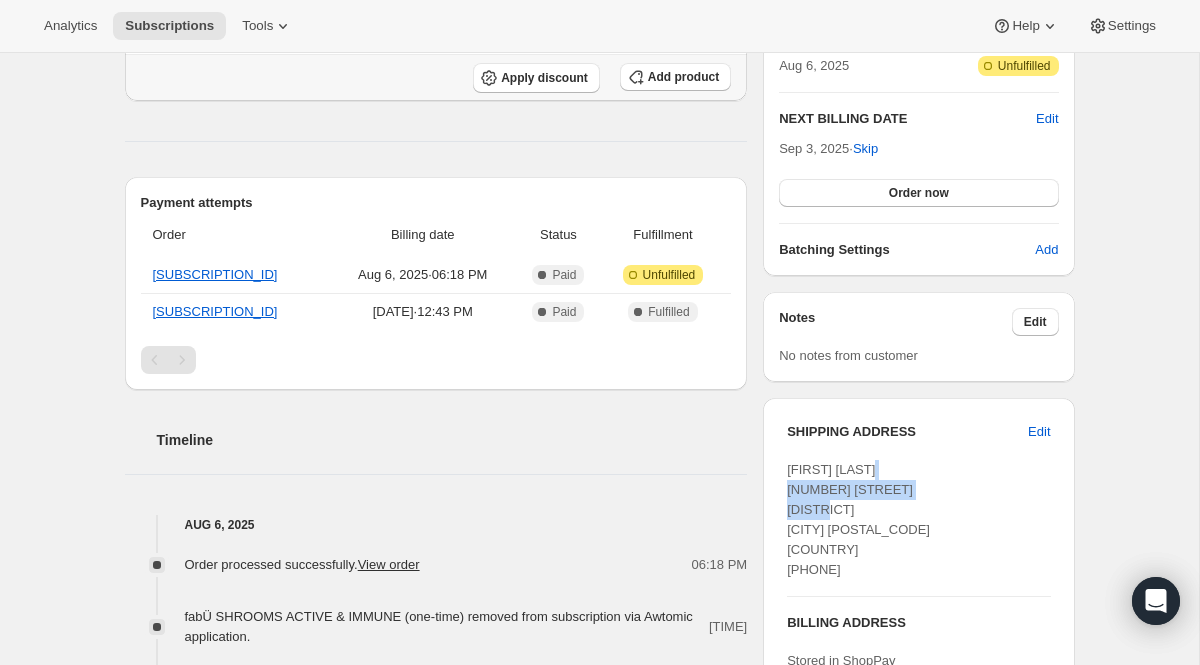 scroll, scrollTop: 0, scrollLeft: 0, axis: both 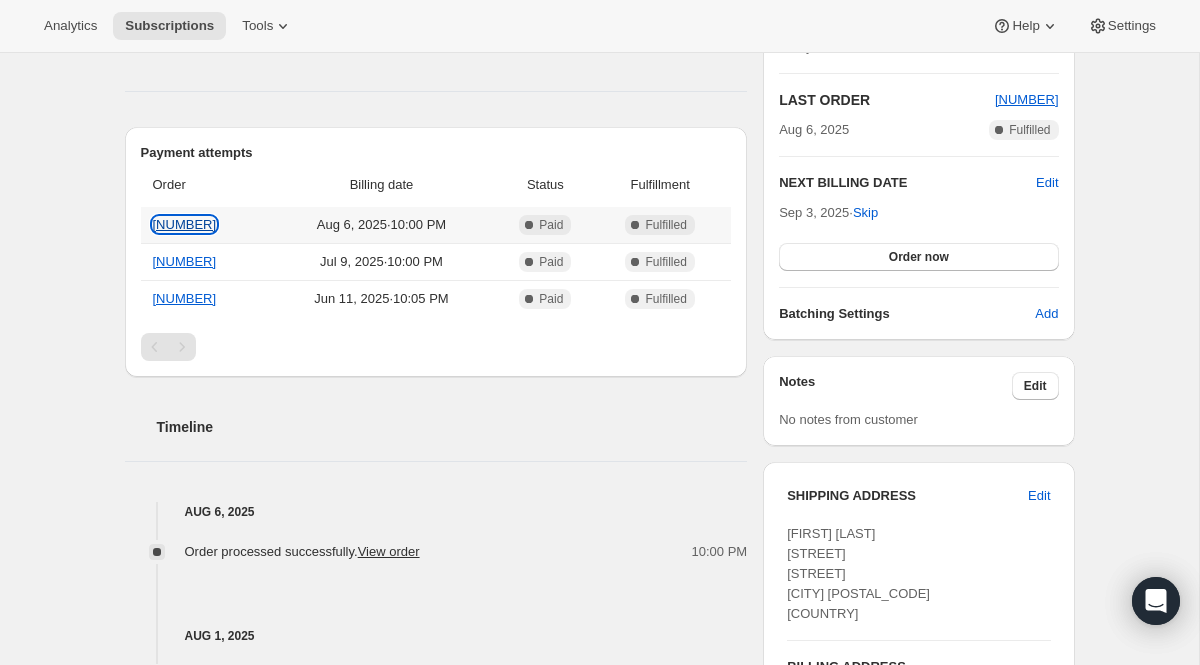 click on "#1122029-FU" at bounding box center (185, 224) 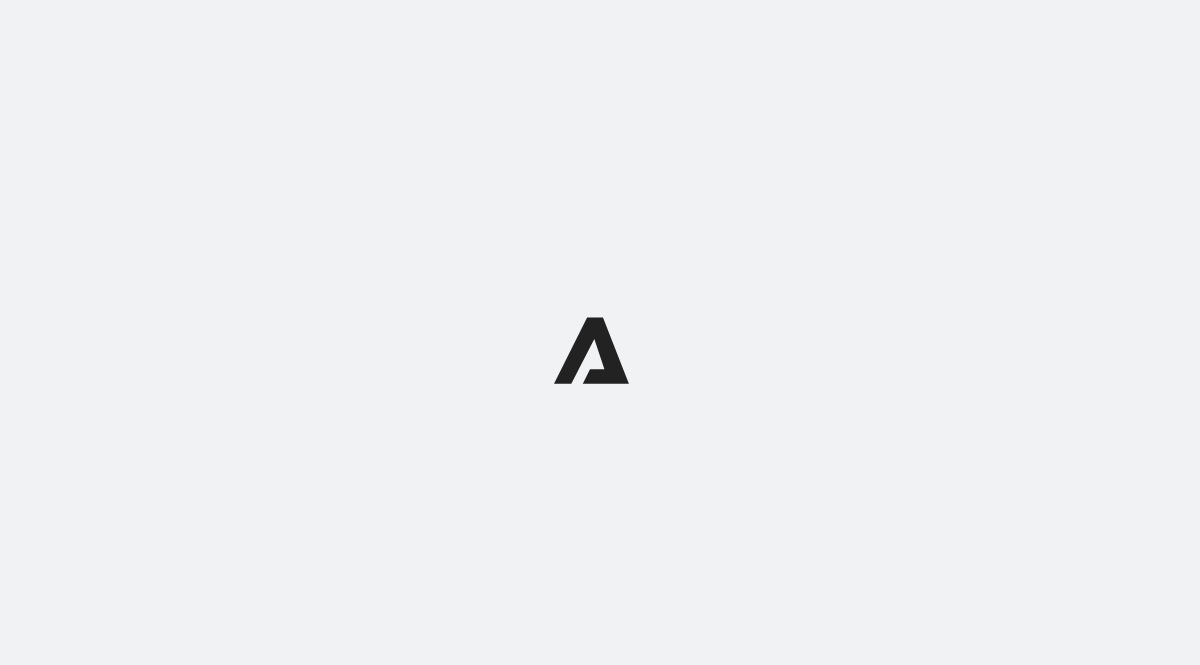scroll, scrollTop: 0, scrollLeft: 0, axis: both 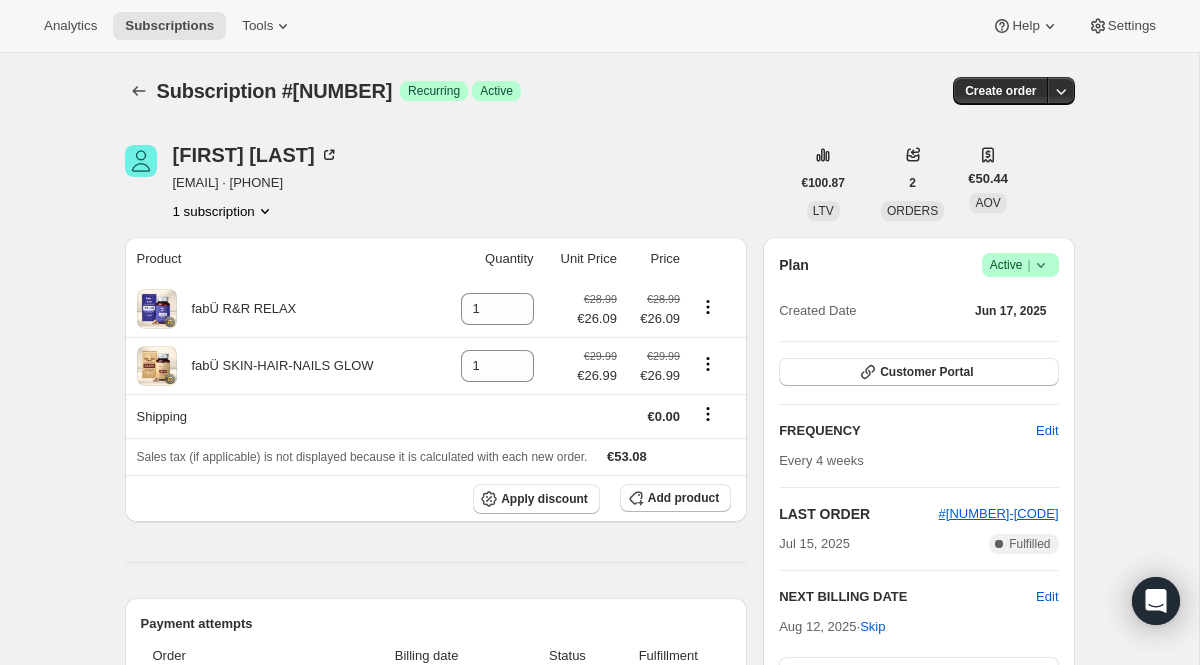 click on "Plan Success Active | Created Date Jun 17, 2025 Customer Portal FREQUENCY Edit Every 4 weeks LAST ORDER #1117794-FU Jul 15, 2025  Complete Fulfilled NEXT BILLING DATE Edit Aug 12, 2025   ·  Skip Order now Batching Settings Add" at bounding box center (918, 495) 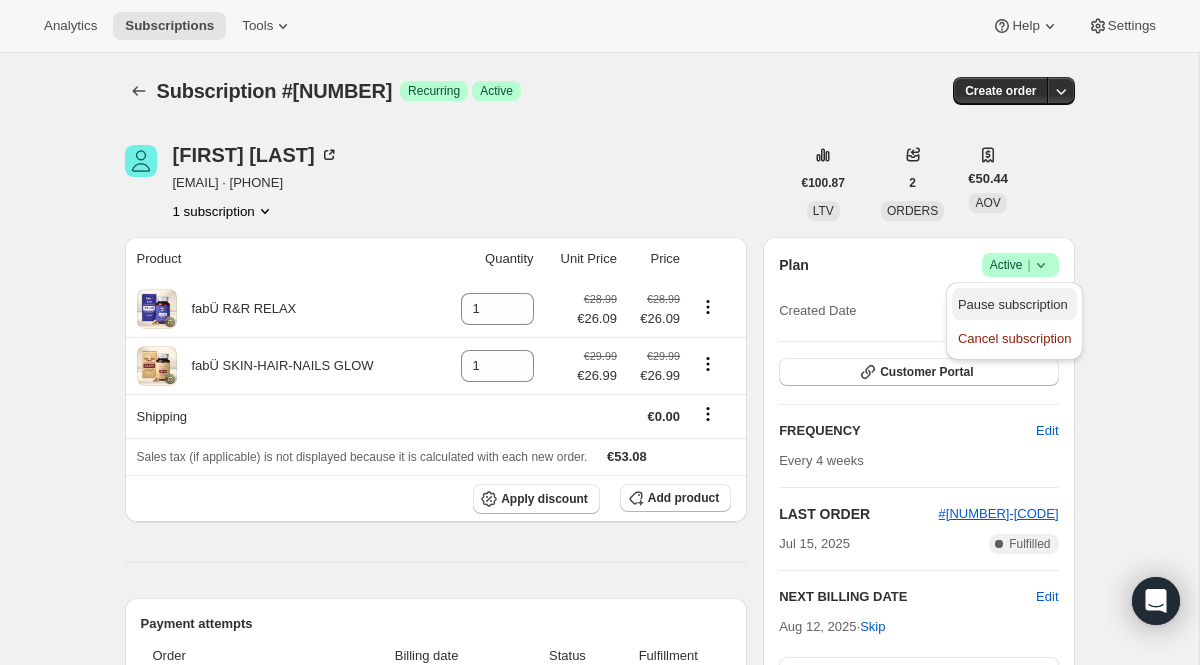 click on "Pause subscription" at bounding box center [1013, 304] 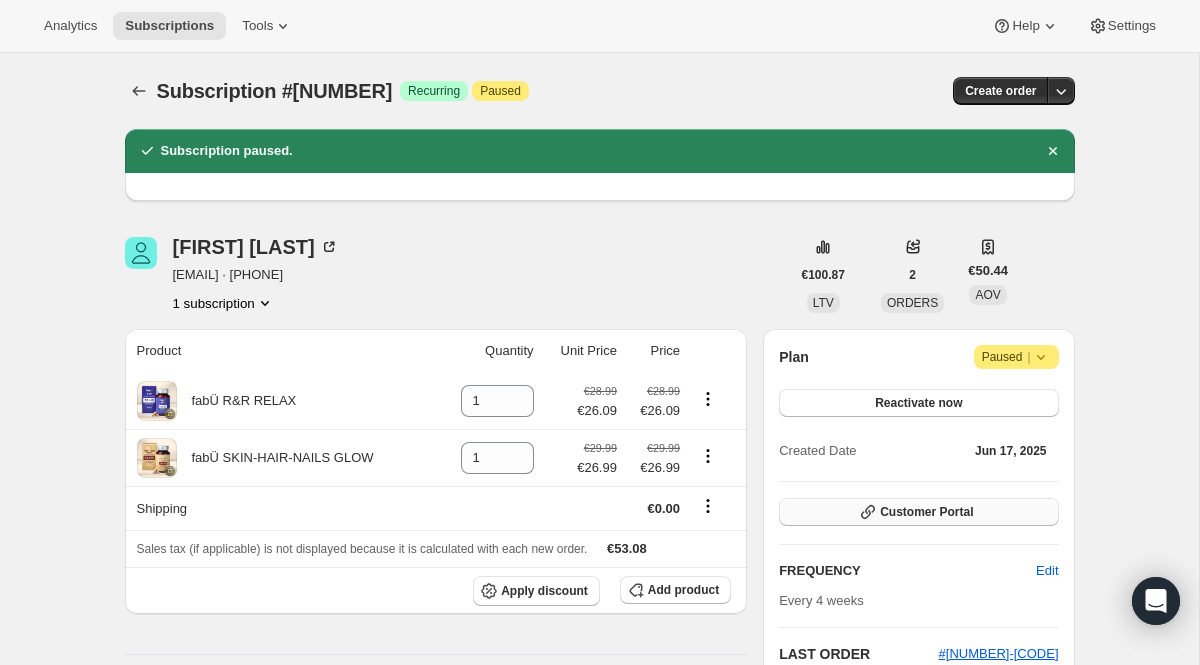click on "Customer Portal" at bounding box center [926, 512] 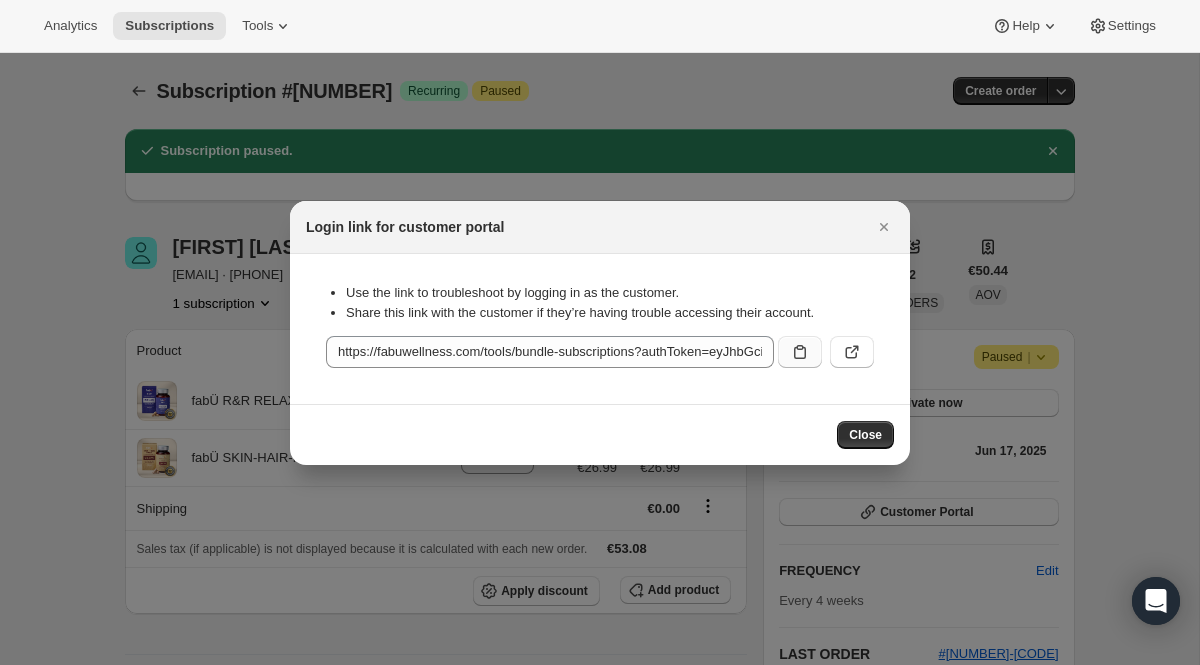 click 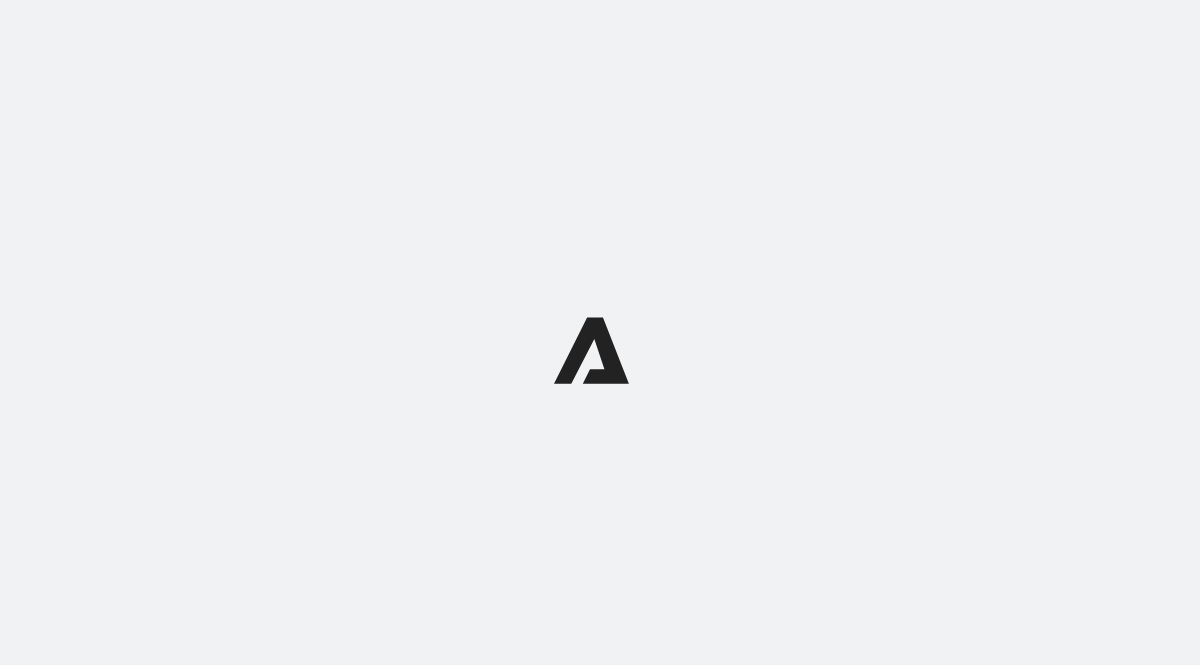 scroll, scrollTop: 0, scrollLeft: 0, axis: both 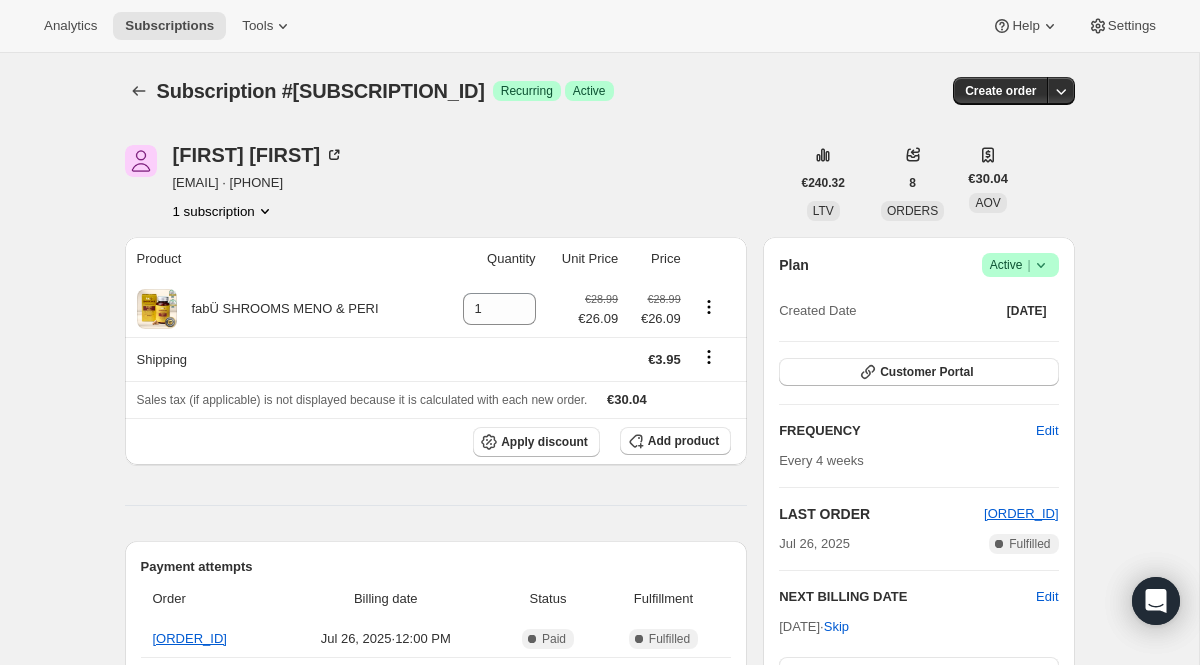 click on "Active |" at bounding box center [1020, 265] 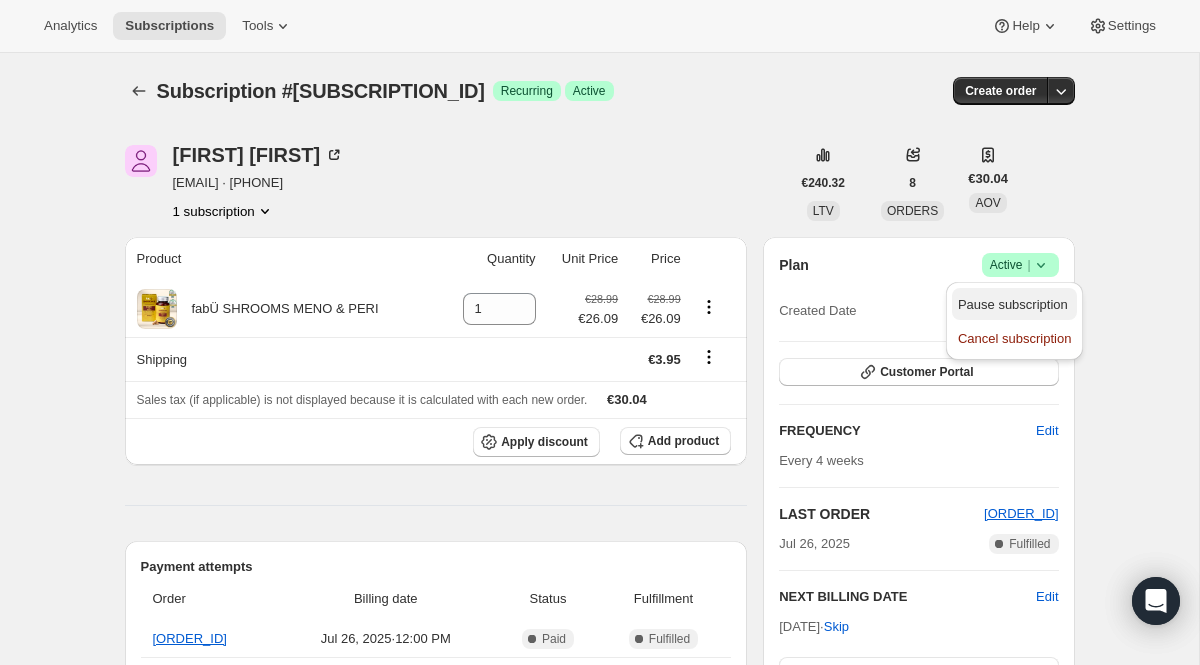 click on "Pause subscription" at bounding box center (1013, 304) 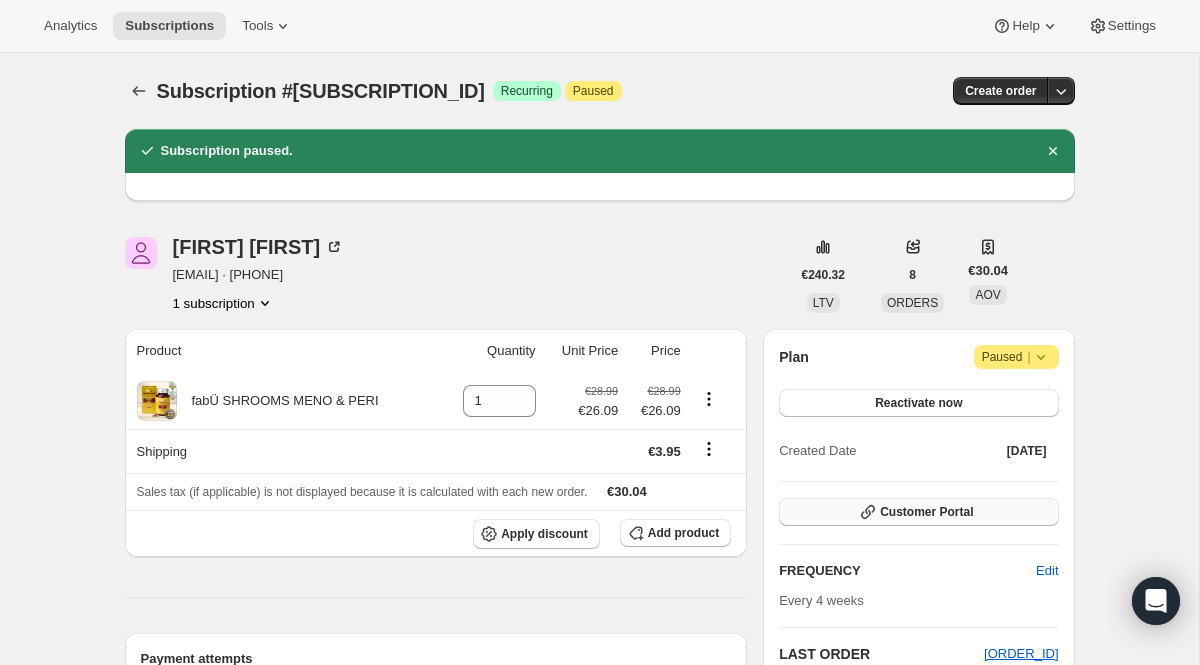 click on "Customer Portal" at bounding box center [926, 512] 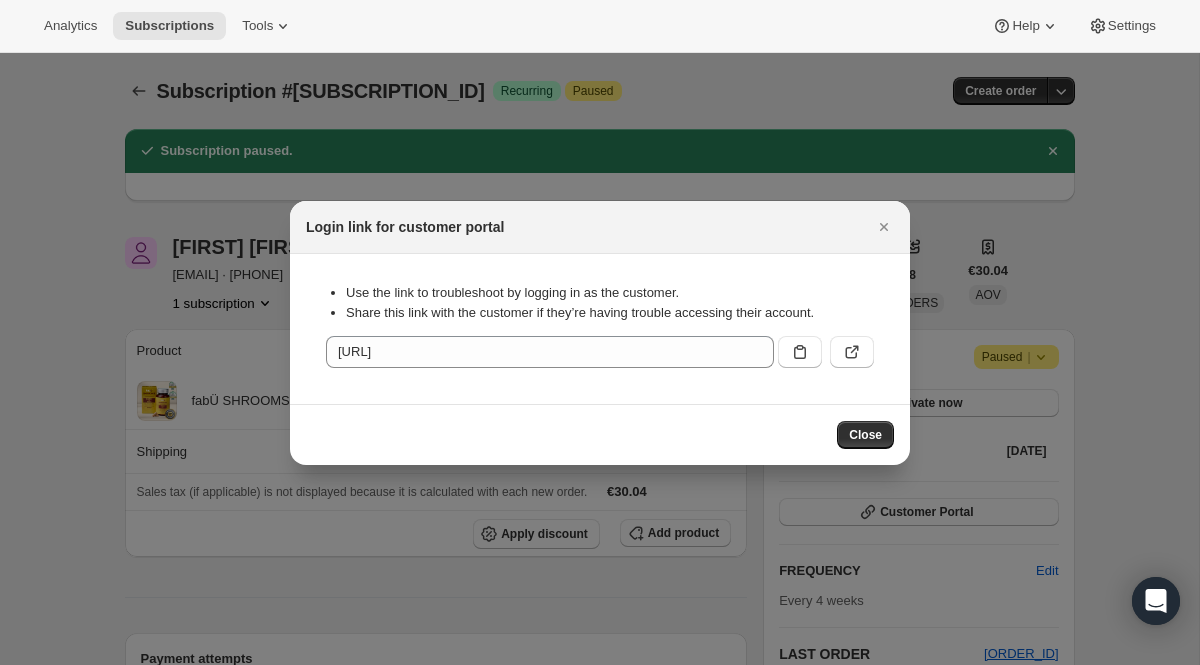 click on "Use the link to troubleshoot by logging in as the customer. Share this link with the customer if they’re having trouble accessing their account. https://fabuwellness.com/tools/bundle-subscriptions?authToken=eyJhbGciOiJIUzI1NiIsInR5cCI6IkpXVCJ9.eyJjdXN0b21lcklkIjoiMjI5NjMzOTY1NDI4NDMiLCJzaG9wRG9tYWluIjoiZmFiLXBoYXJtLm15c2hvcGlmeS5jb20iLCJzY29wZSI6ImN1c3RvbWVyIiwiZnJvbUFkbWluQXBwIjp0cnVlLCJpYXQiOjE3NTQ1NTc2MjAsImV4cCI6MTc1NDY0NDAyMH0.g5wXVUoJMeYIFM7ZzBfNxwnKvvLVNHqzcJ38X4adAaA&subscriptionId=106679042427&country=IE&currency=EUR" at bounding box center [600, 329] 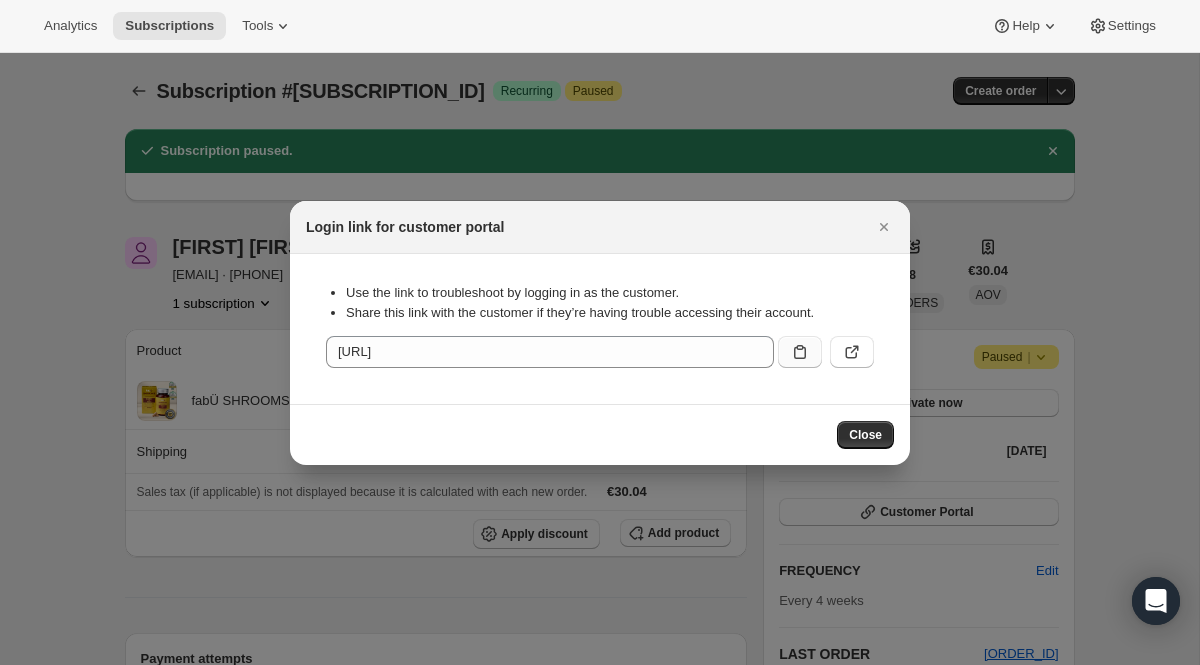 click 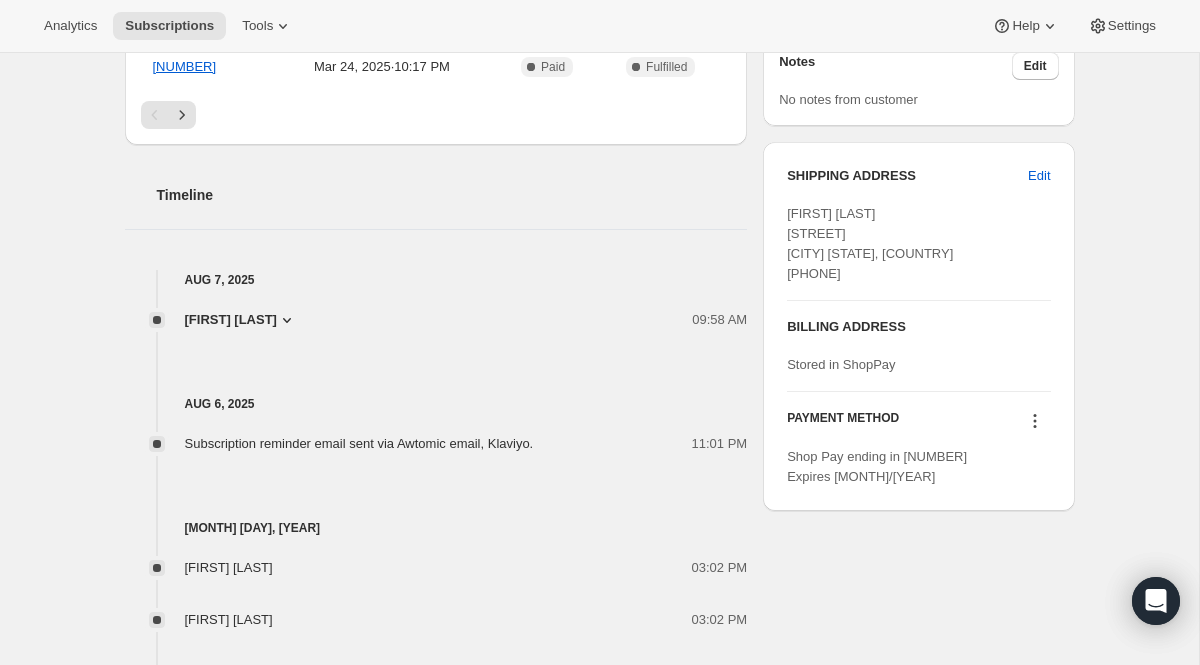 scroll, scrollTop: 776, scrollLeft: 0, axis: vertical 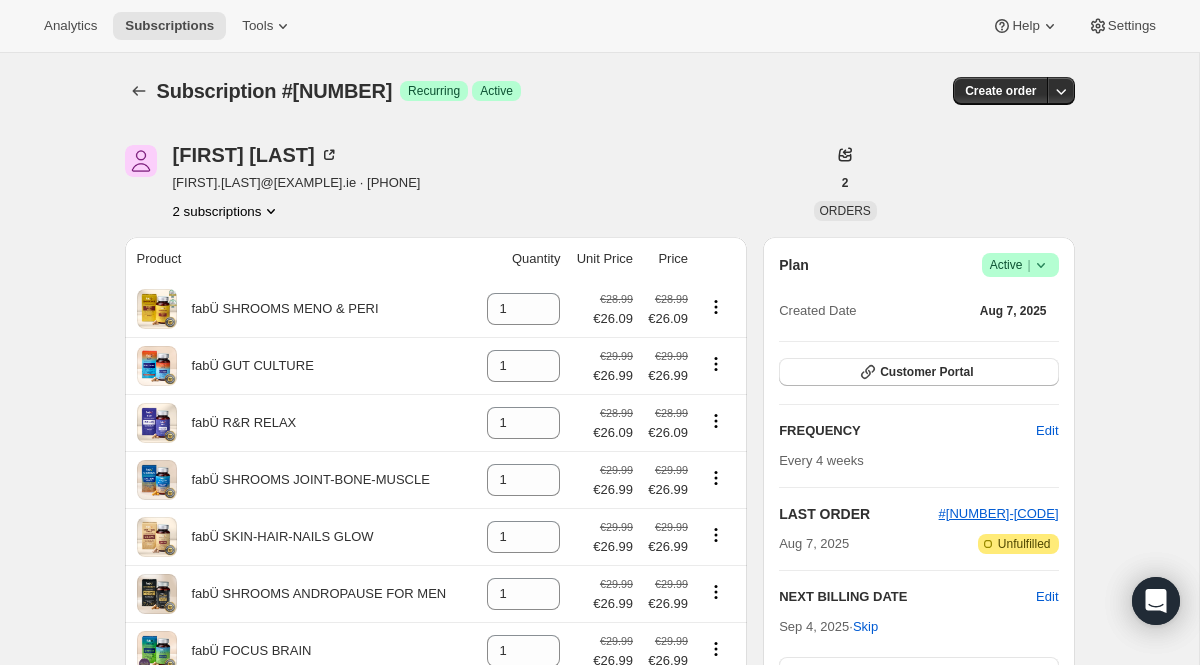 click on "Active |" at bounding box center [1020, 265] 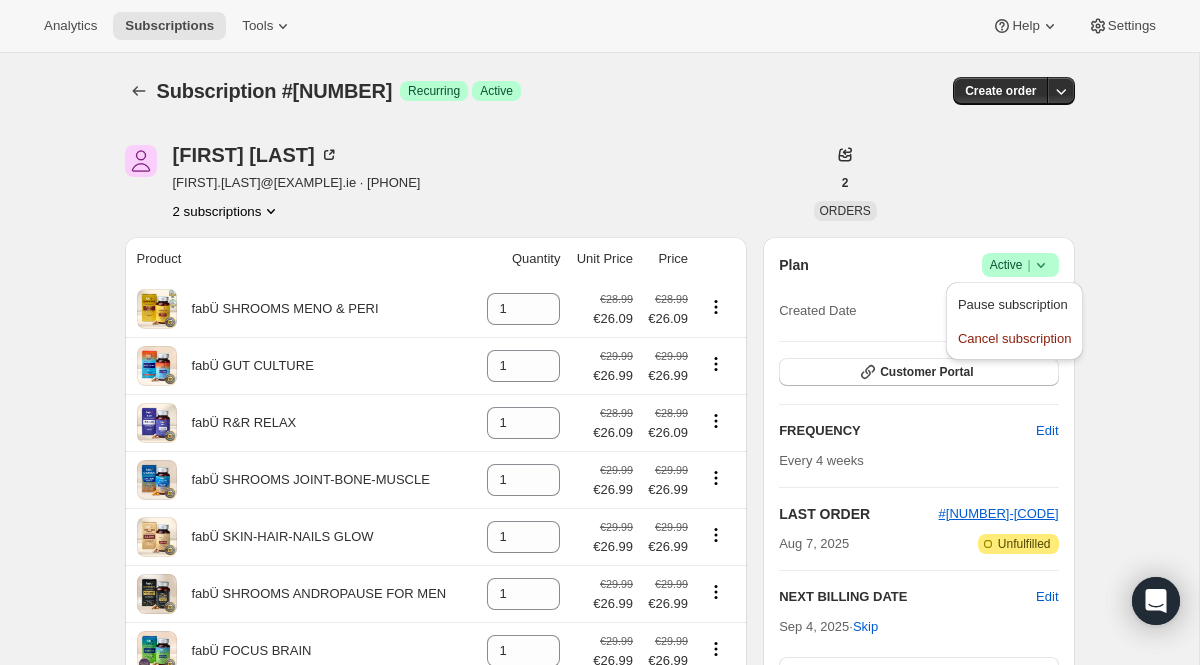 click on "Pause subscription Cancel subscription" at bounding box center [1014, 321] 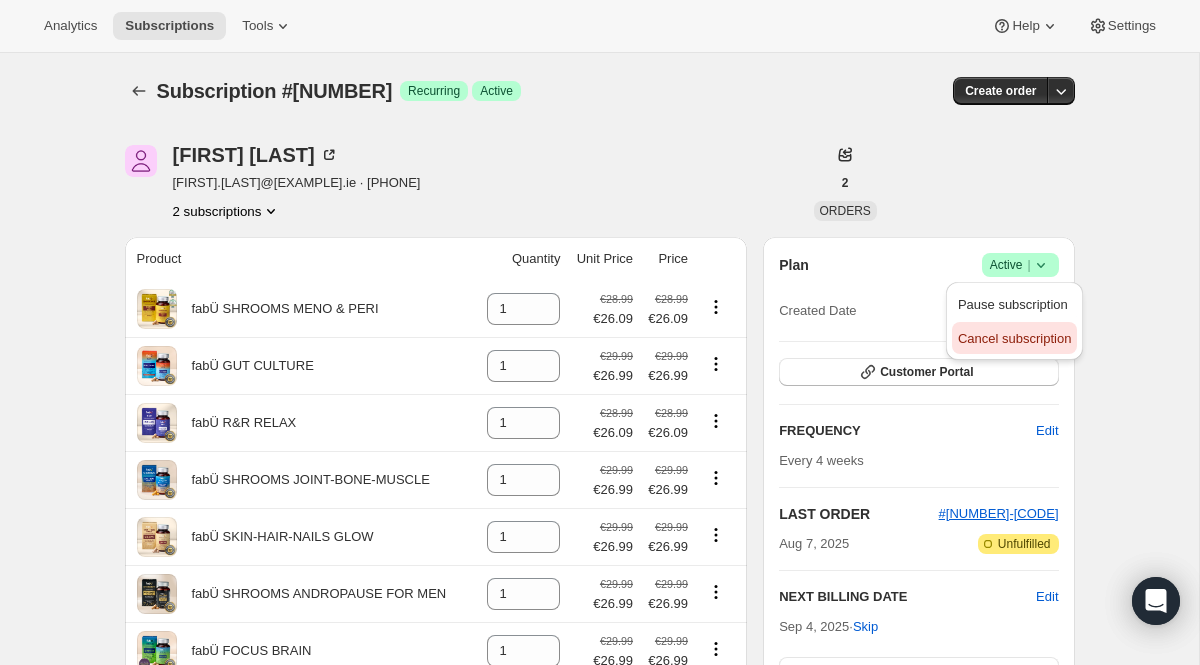 click on "Cancel subscription" at bounding box center [1014, 339] 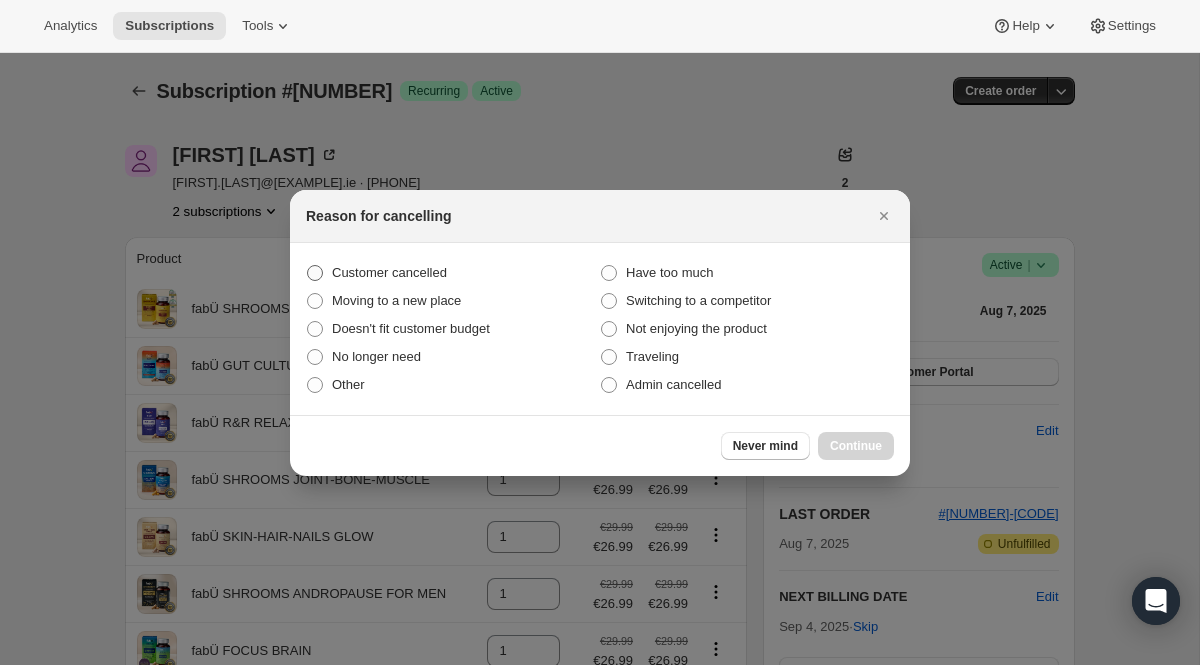click on "Customer cancelled" at bounding box center [389, 272] 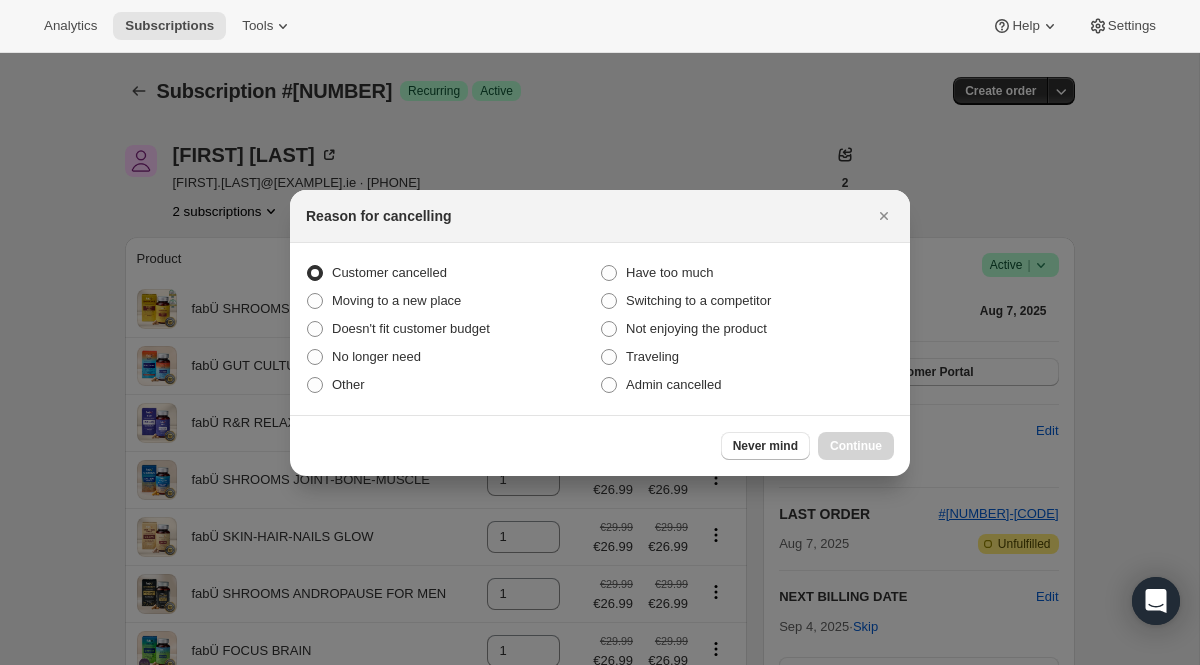 radio on "true" 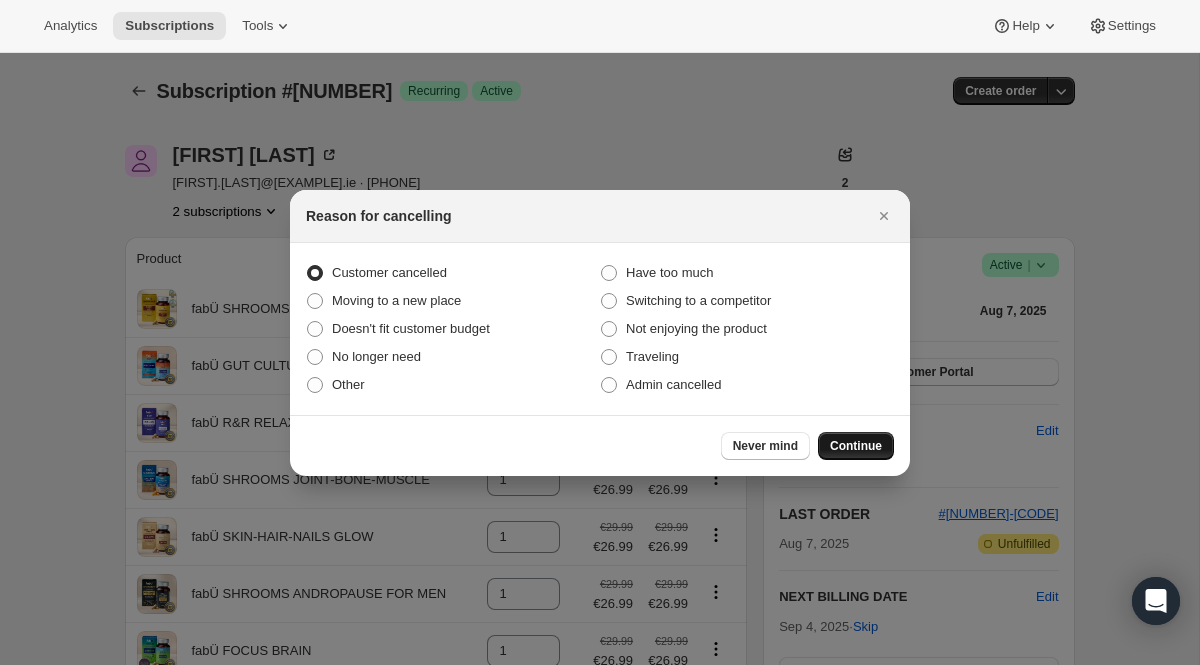 click on "Continue" at bounding box center (856, 446) 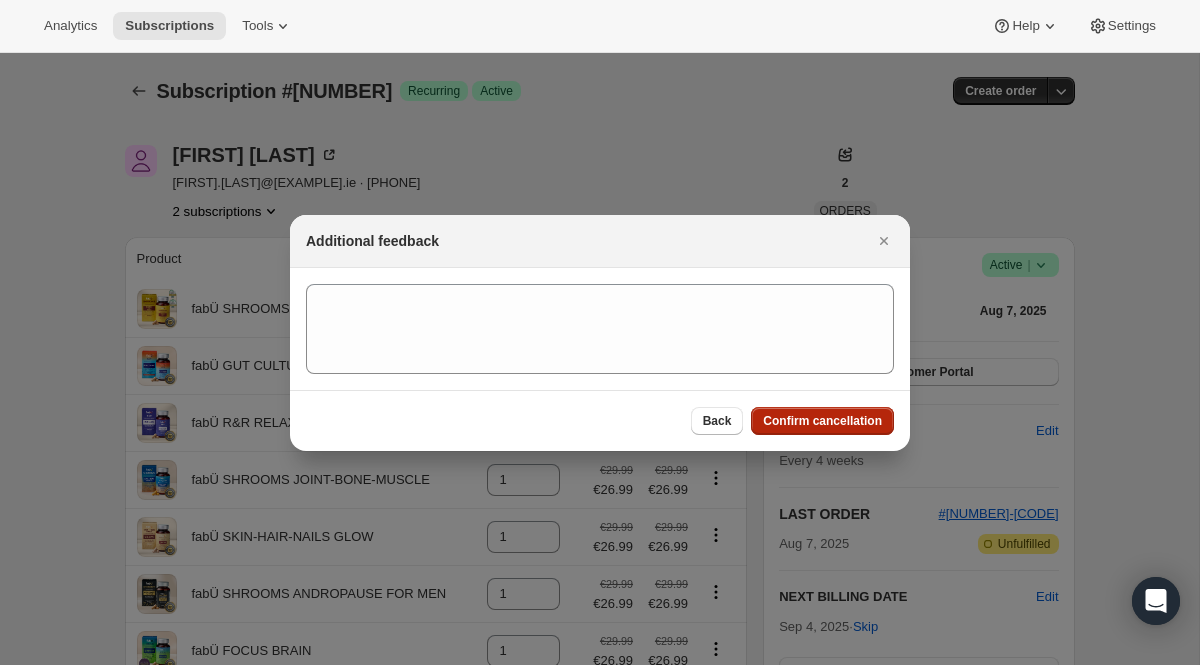 click on "Confirm cancellation" at bounding box center (822, 421) 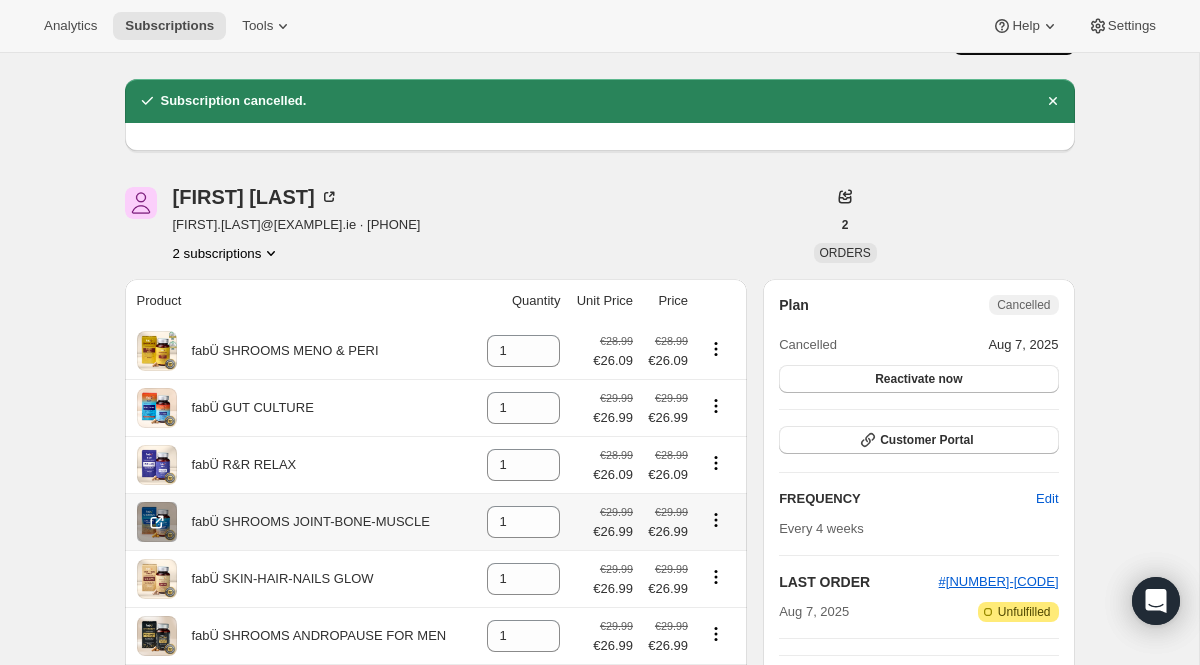 scroll, scrollTop: 0, scrollLeft: 0, axis: both 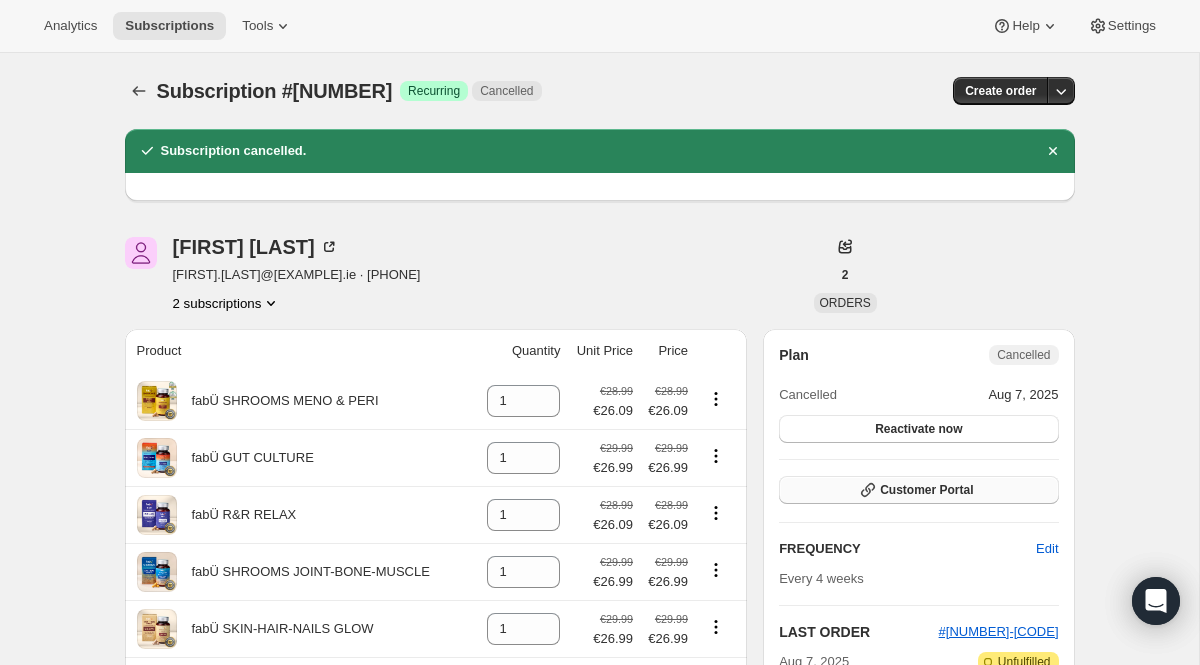 click on "Customer Portal" at bounding box center [926, 490] 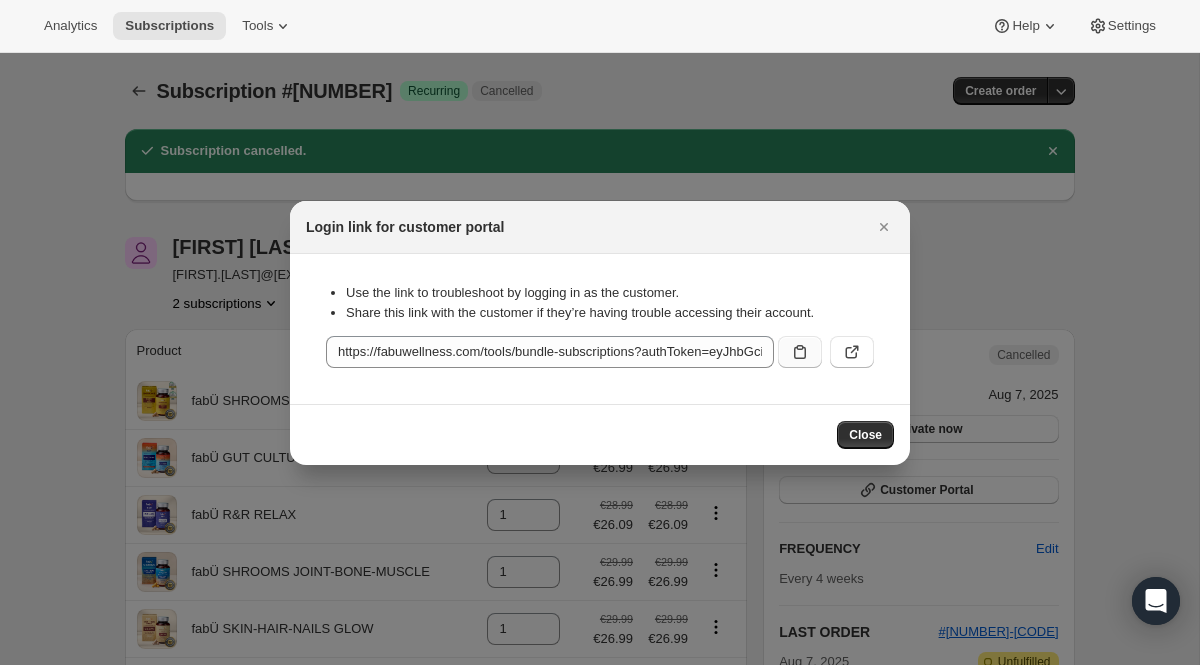 click at bounding box center (800, 352) 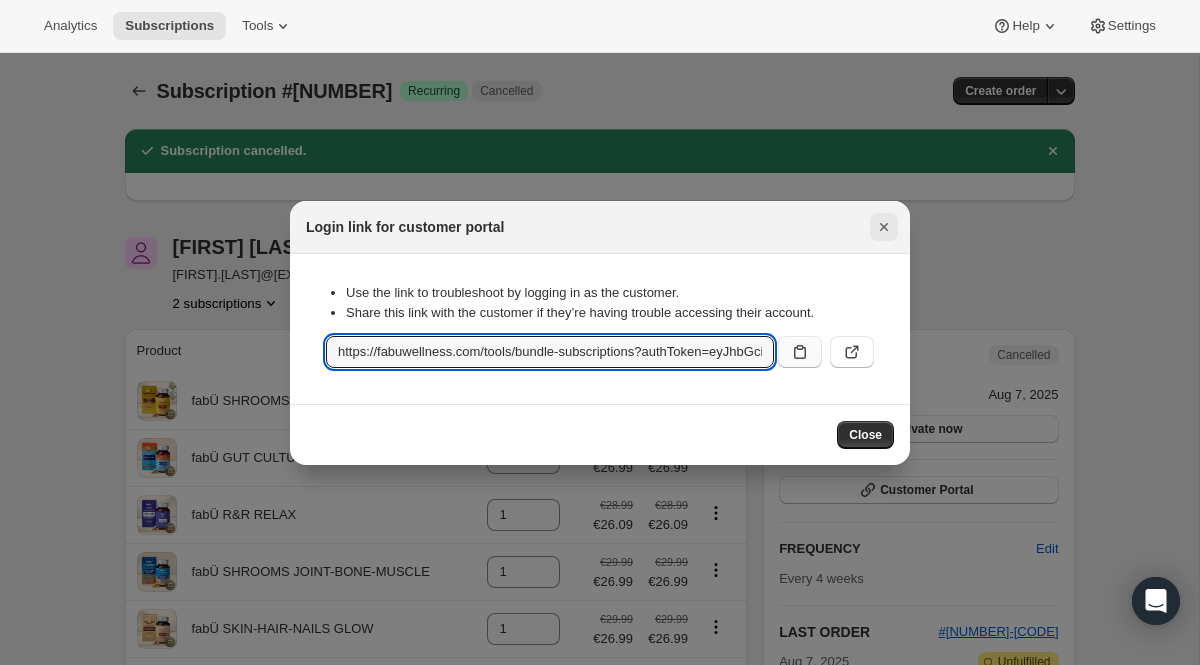 click 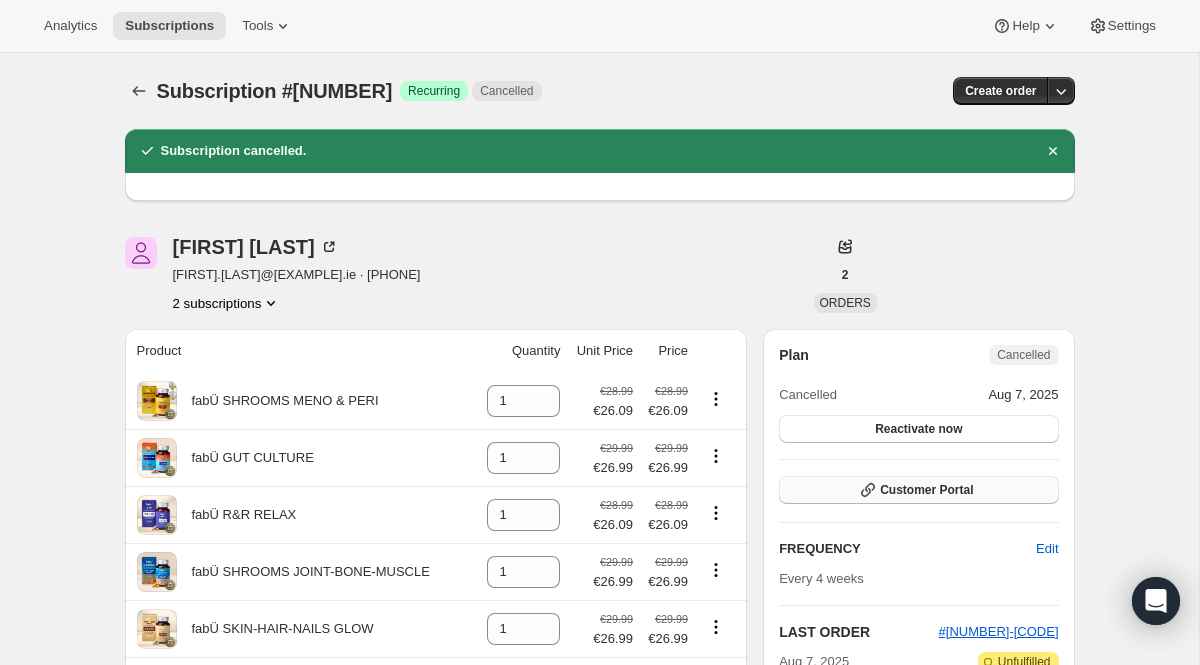 click on "Customer Portal" at bounding box center [926, 490] 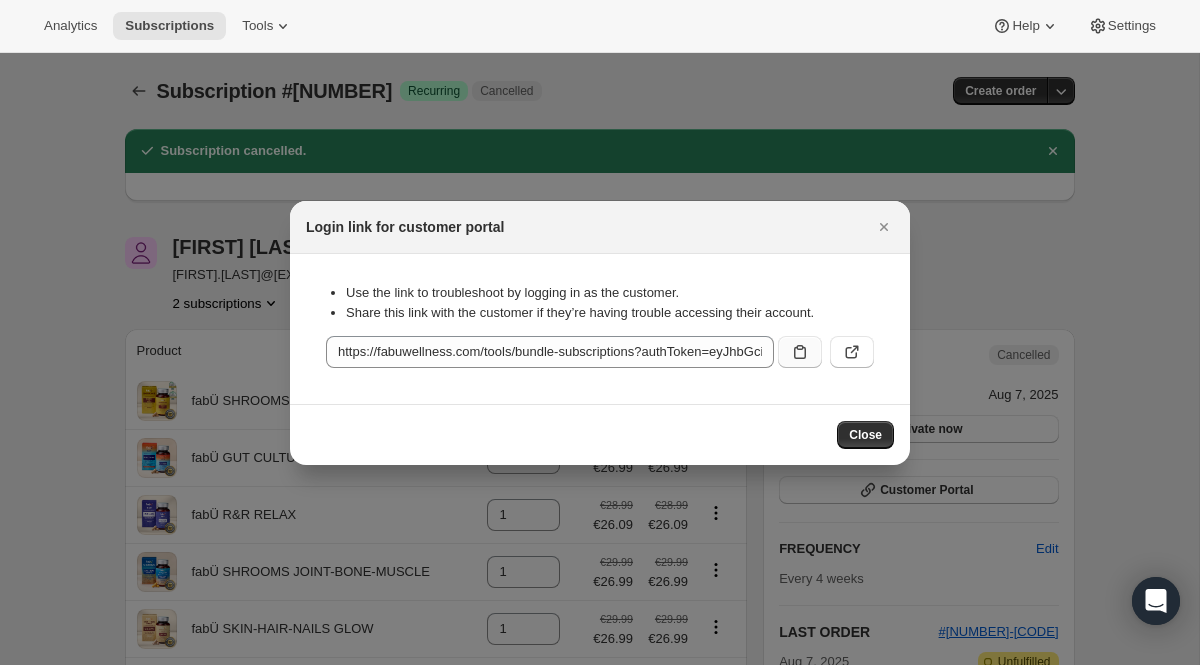 click at bounding box center (800, 352) 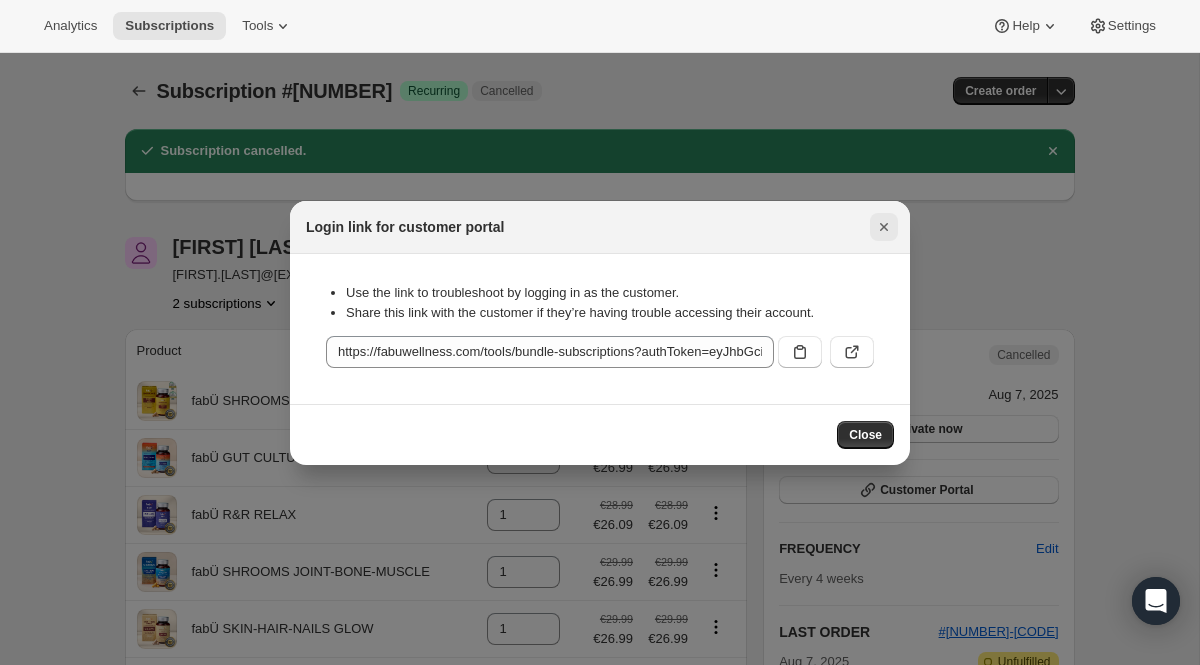 click 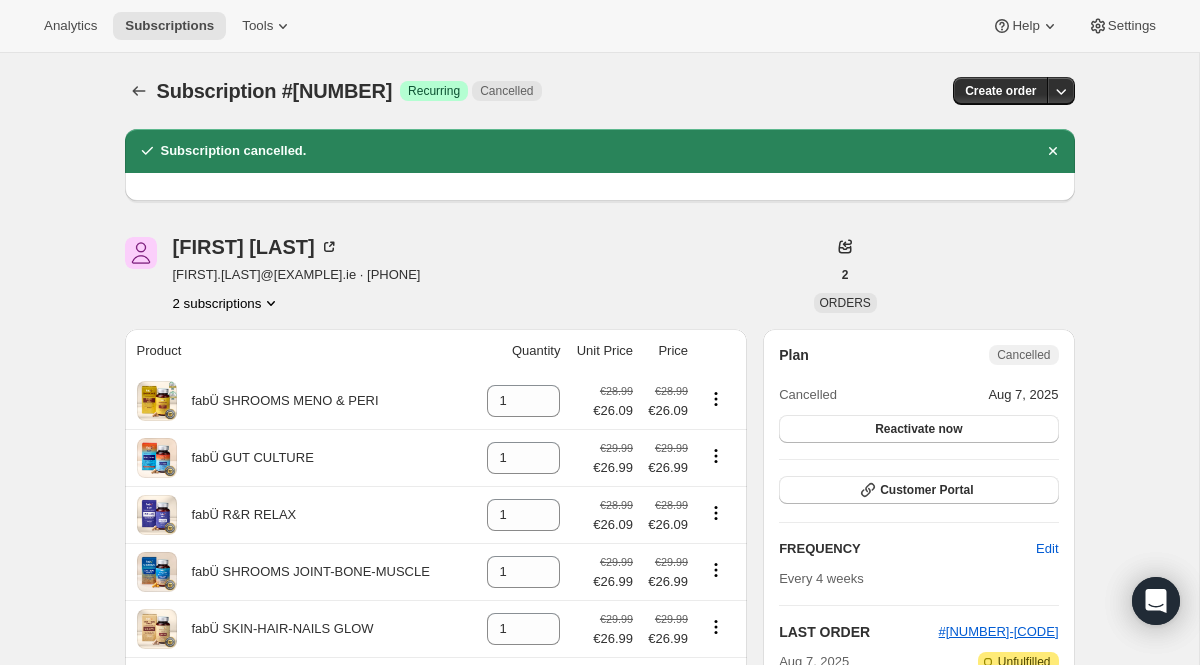 click on "2 subscriptions" at bounding box center (227, 303) 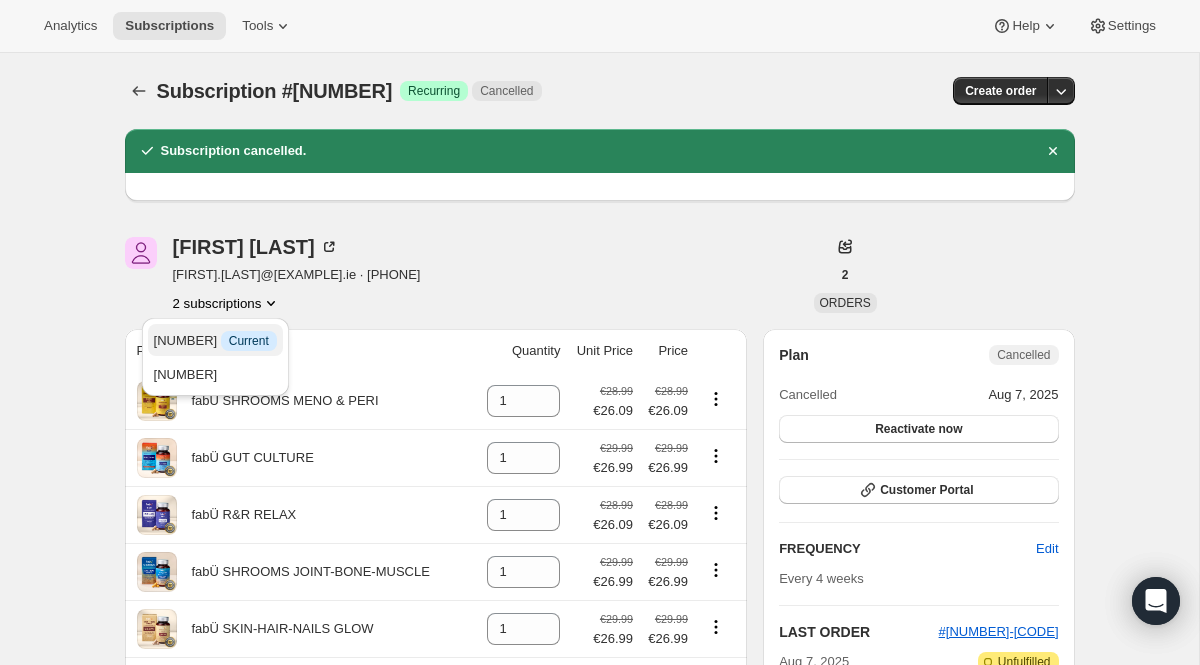 click on "116253458811   Info  Current" at bounding box center [215, 340] 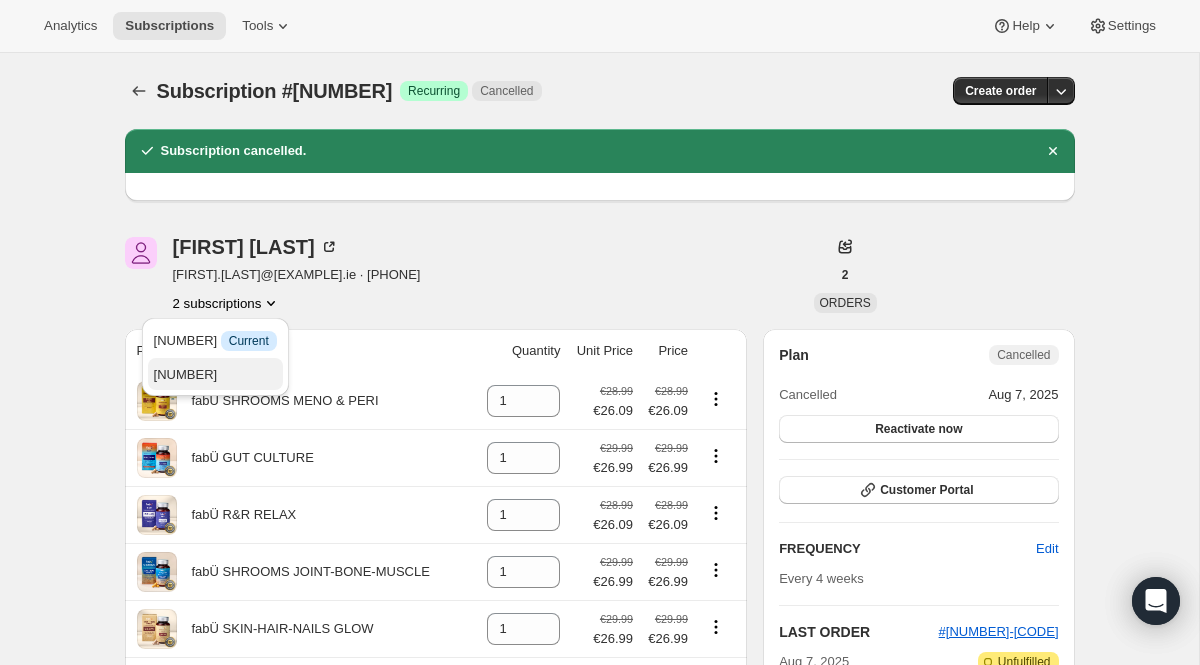 click on "116253983099" at bounding box center [215, 374] 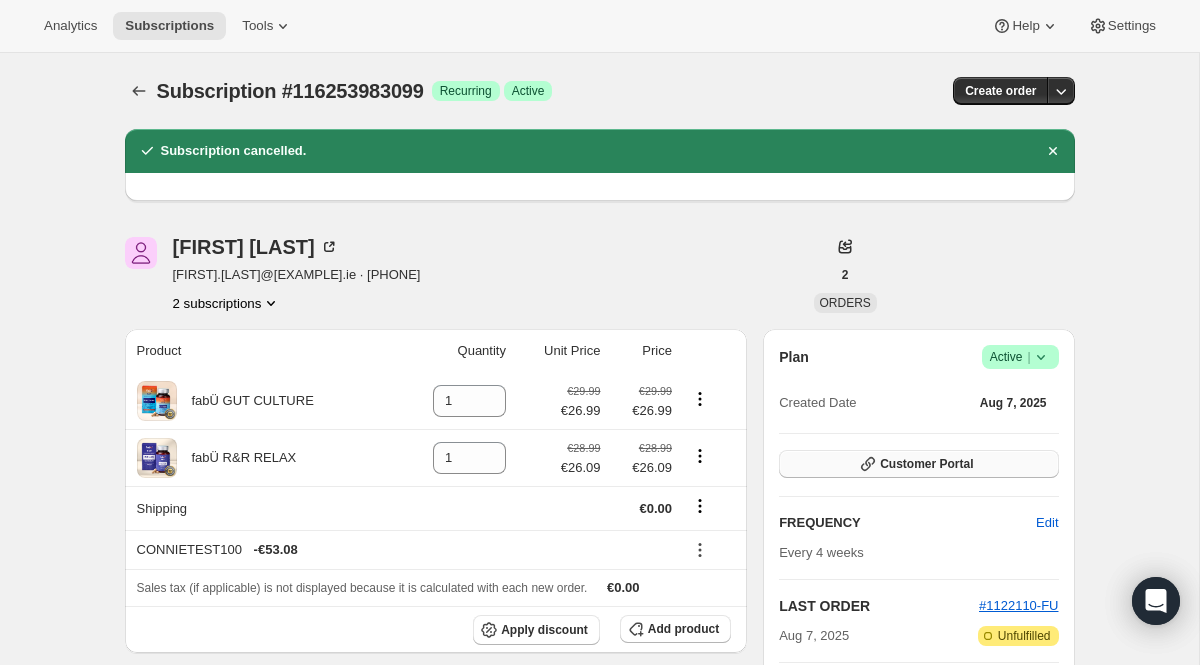 click on "Customer Portal" at bounding box center [918, 464] 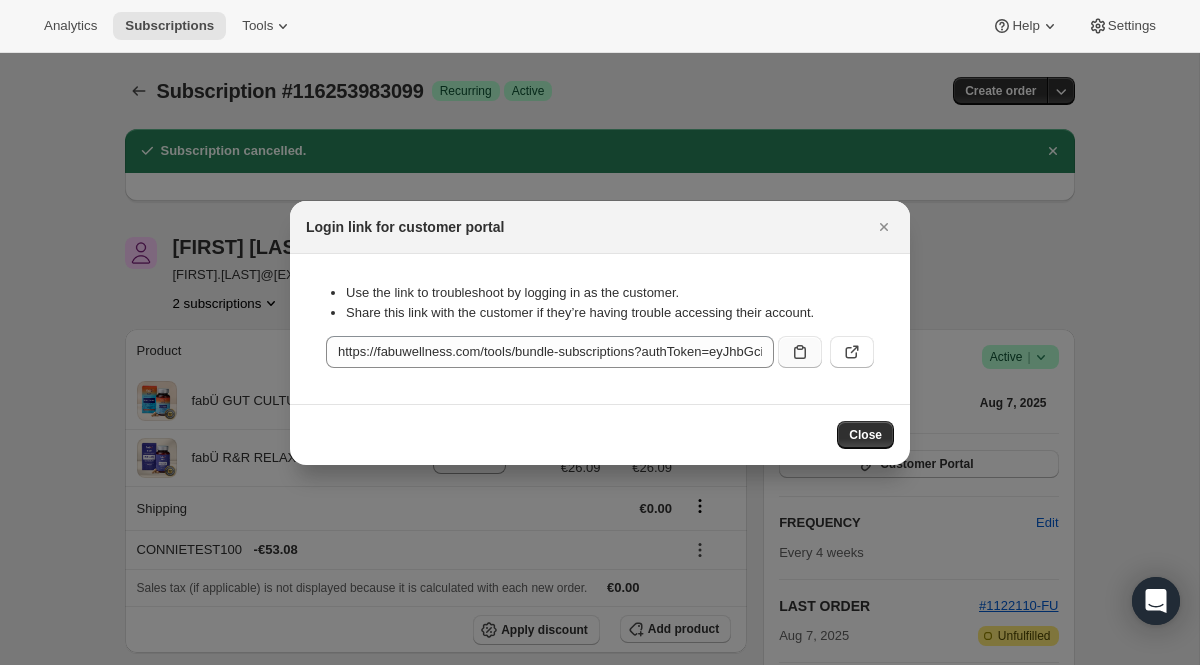 click 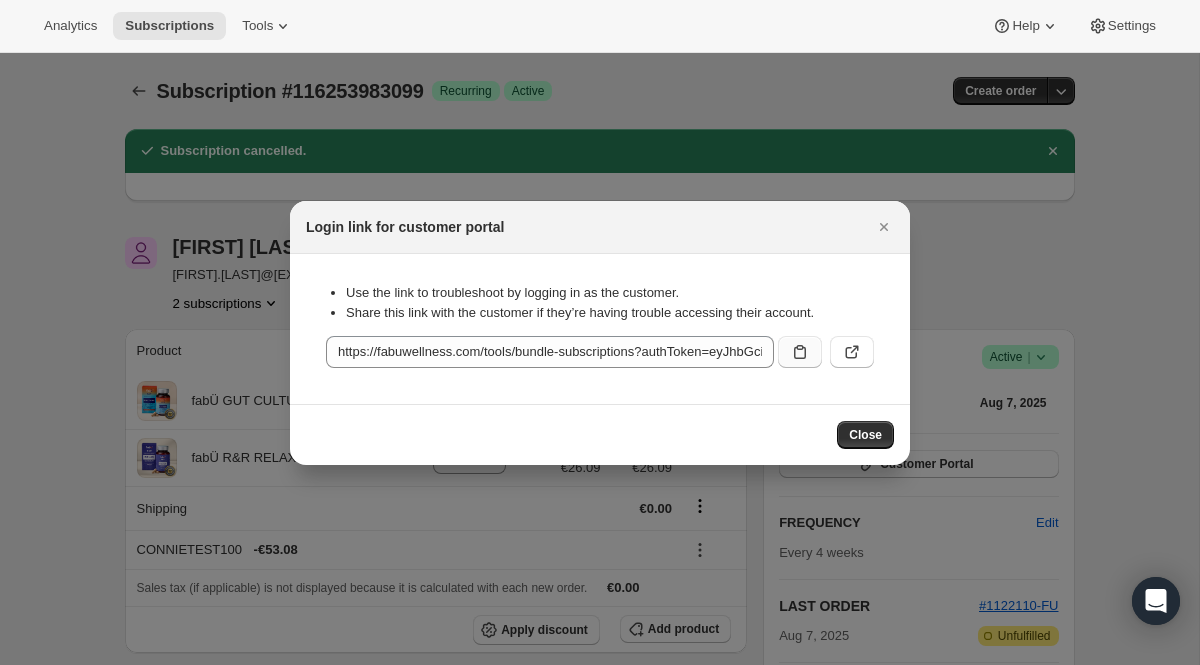 click at bounding box center (800, 352) 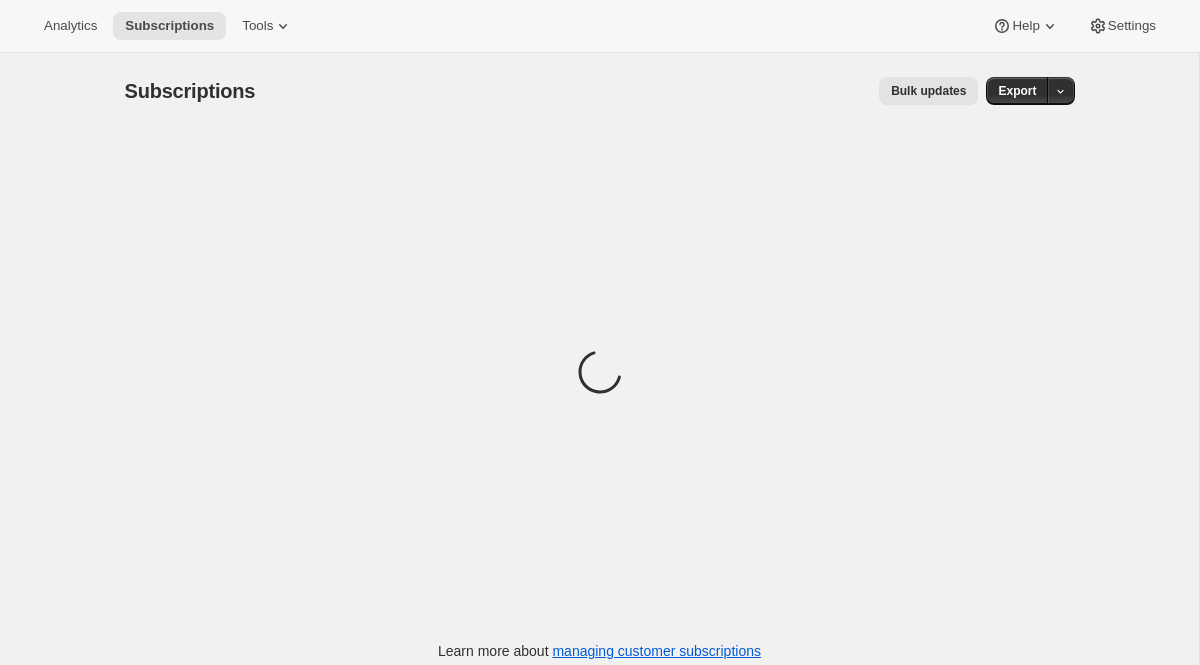scroll, scrollTop: 0, scrollLeft: 0, axis: both 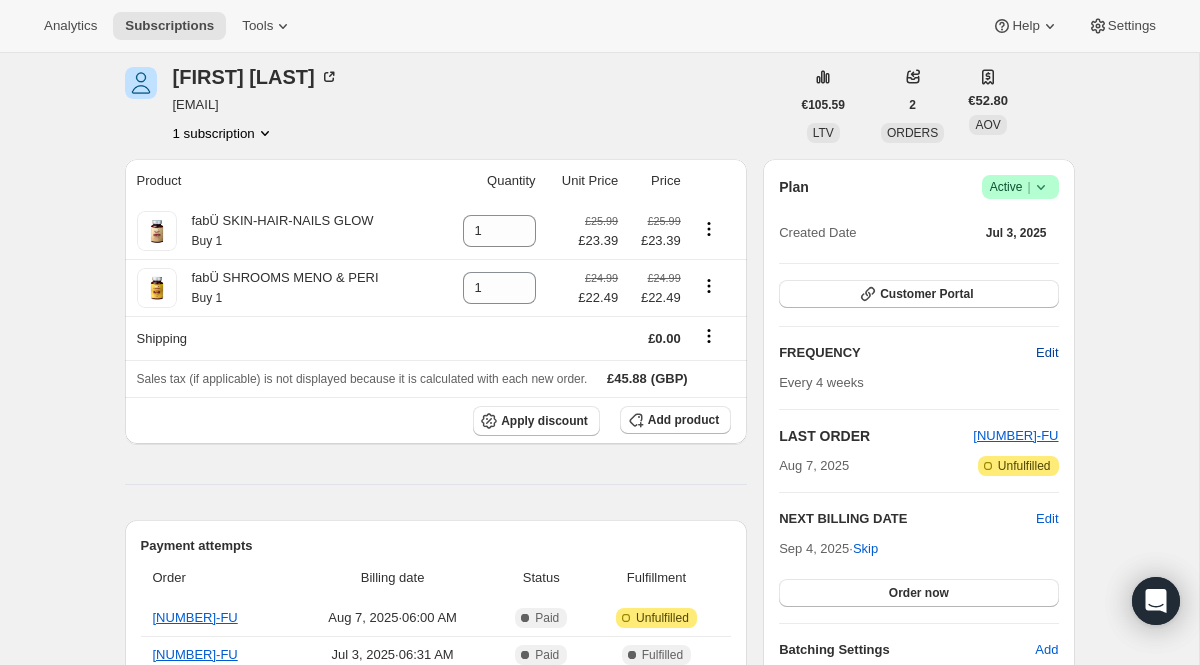 click on "Edit" at bounding box center (1047, 353) 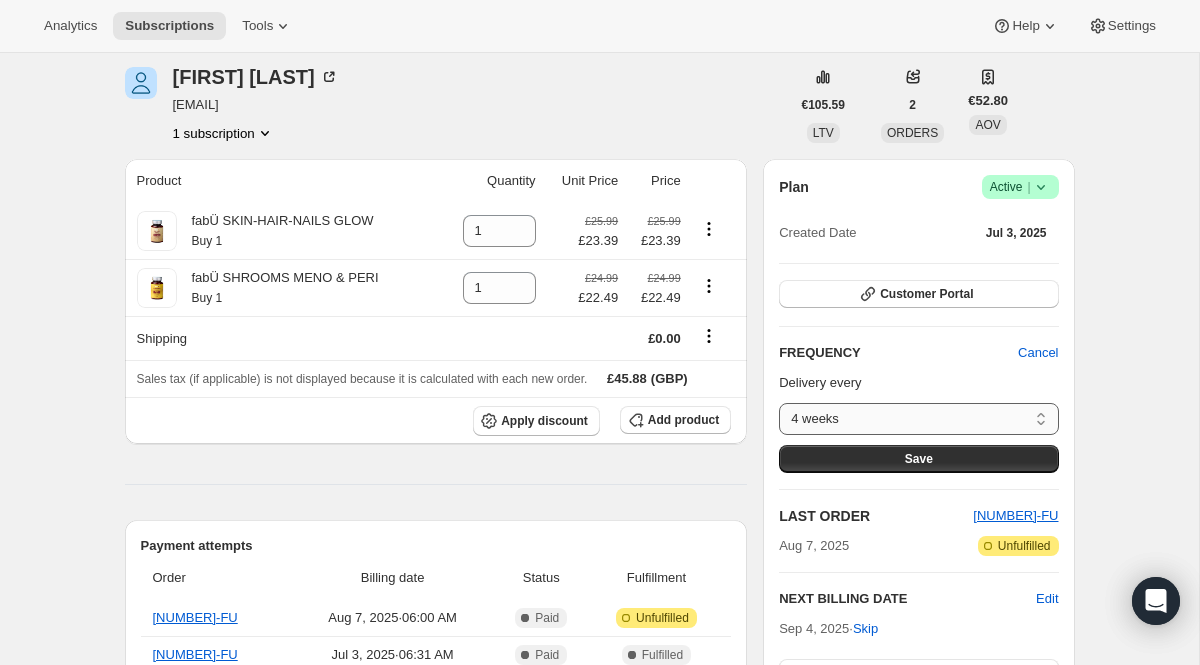 click on "4 weeks Custom..." at bounding box center [918, 419] 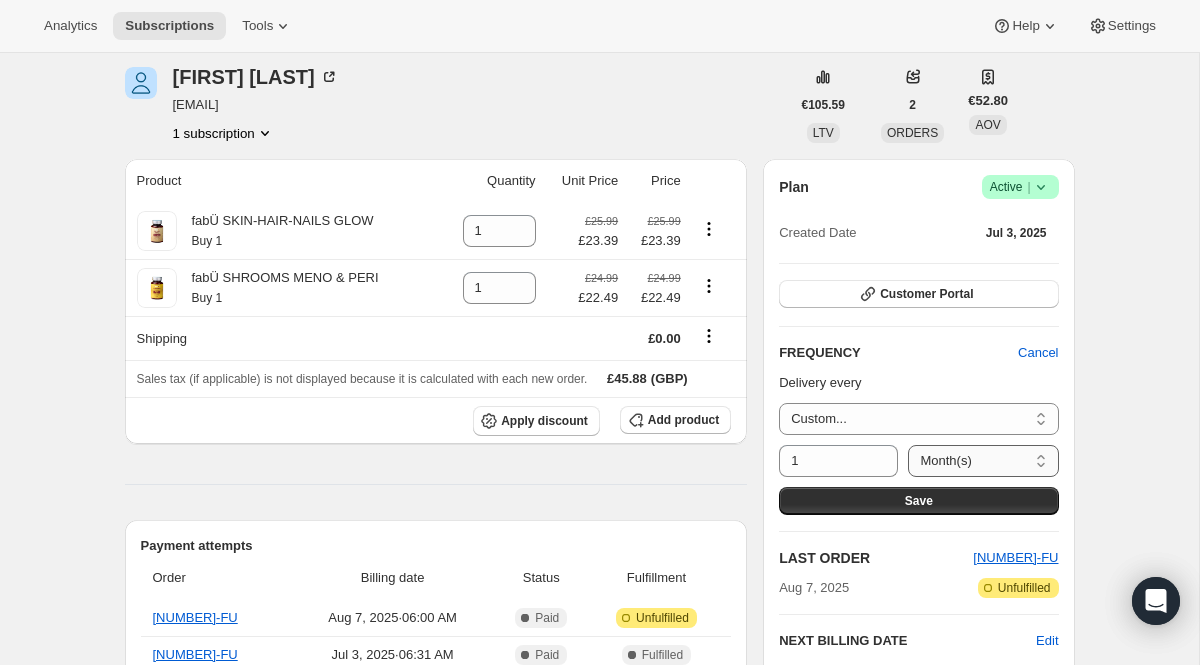 click on "Day(s) Week(s) Month(s) Year(s)" at bounding box center [983, 461] 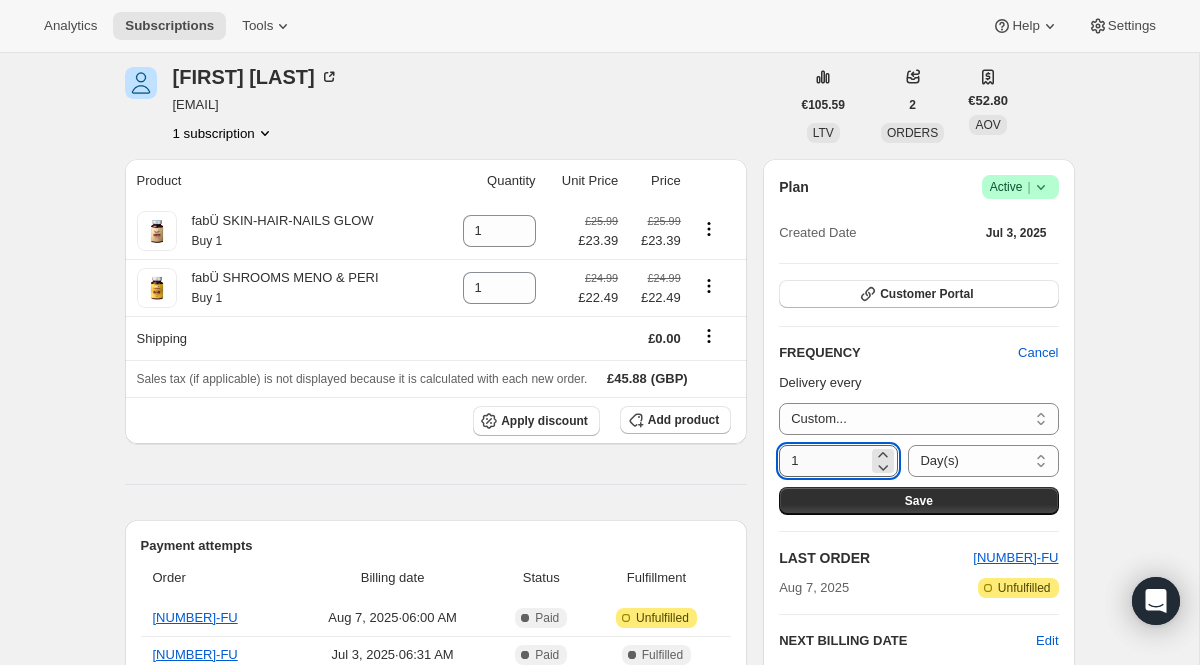 click on "1" at bounding box center [823, 461] 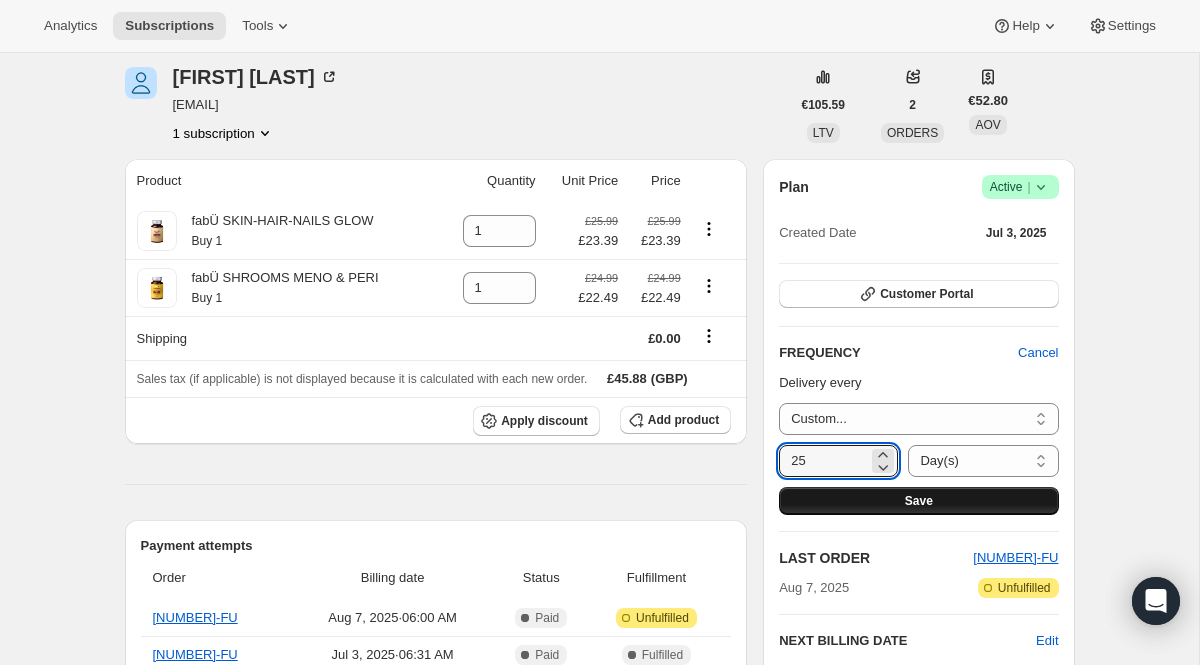 type on "25" 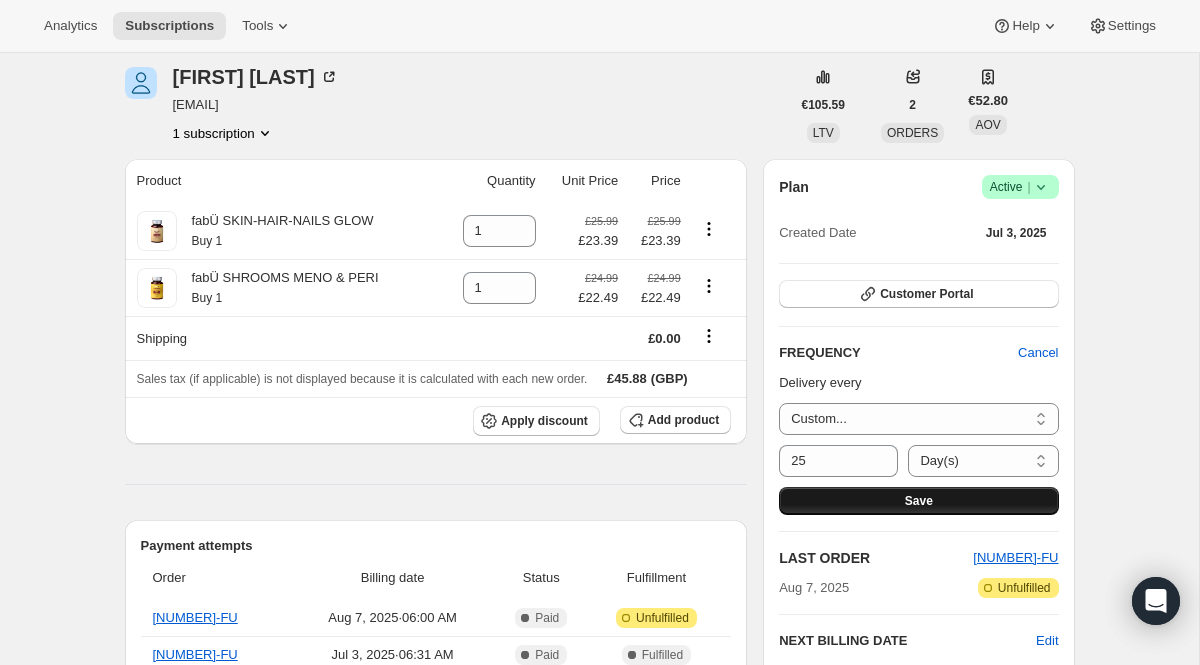 click on "Save" at bounding box center (918, 501) 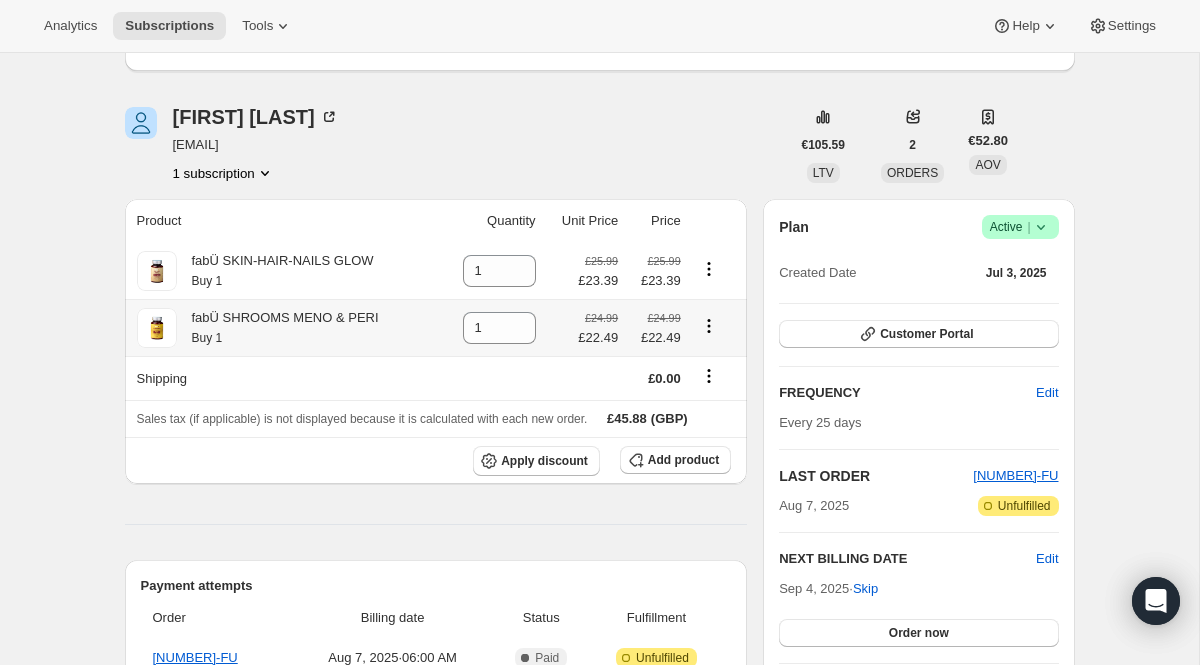 scroll, scrollTop: 174, scrollLeft: 0, axis: vertical 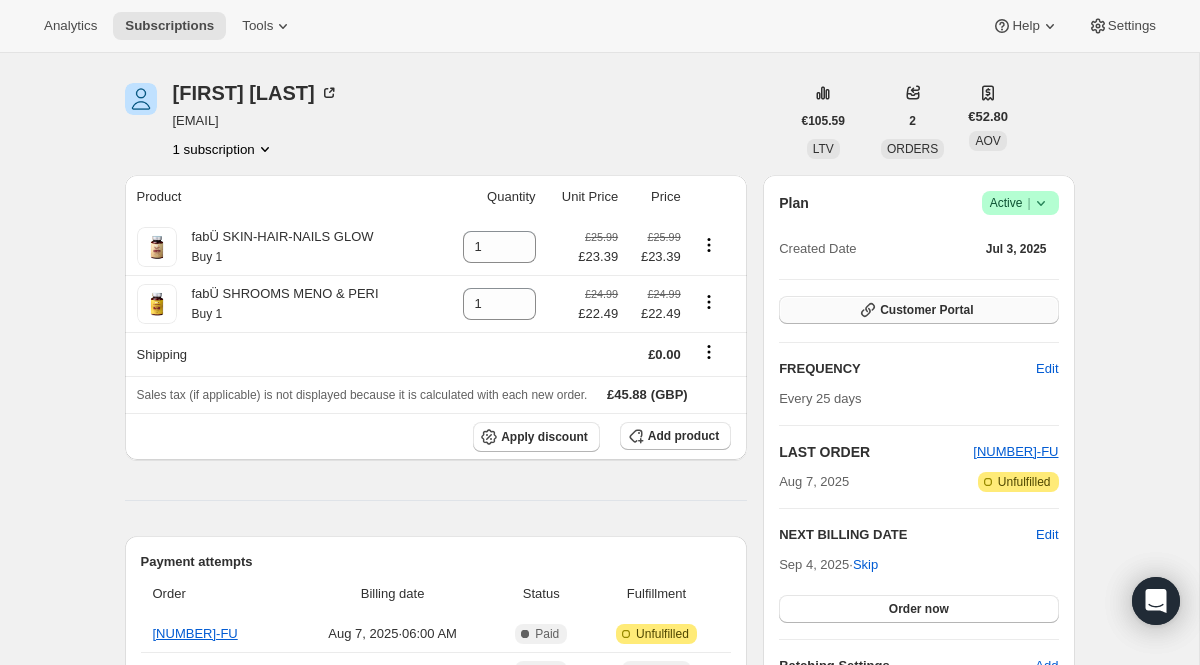 click on "Customer Portal" at bounding box center [918, 310] 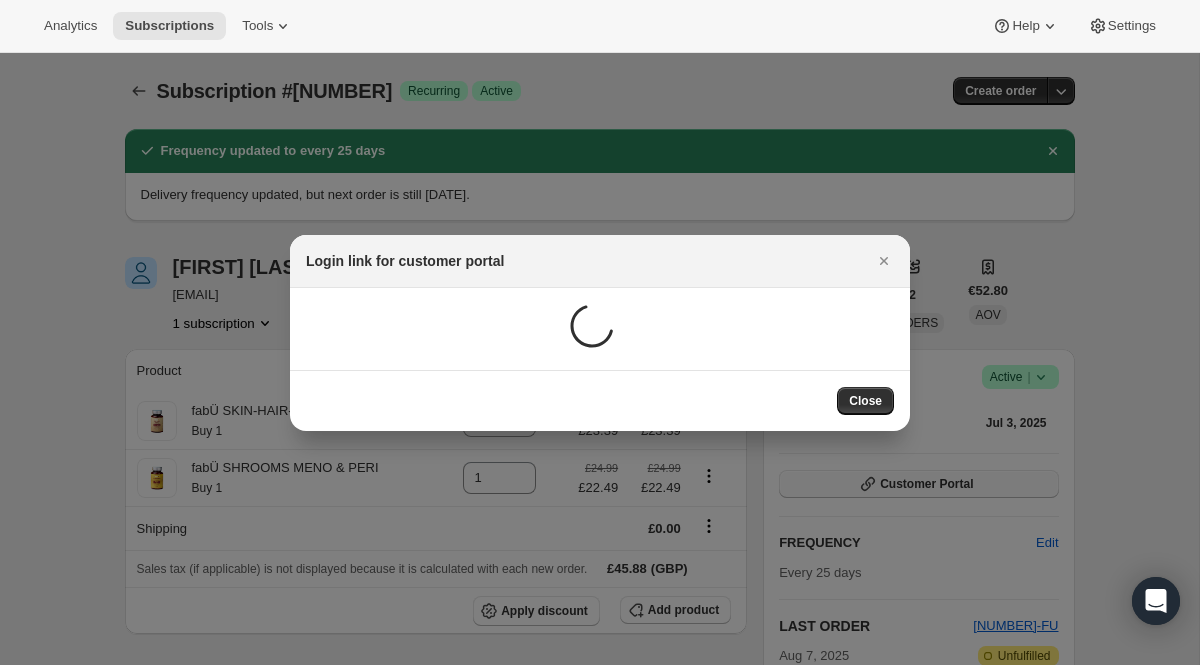 scroll, scrollTop: 174, scrollLeft: 0, axis: vertical 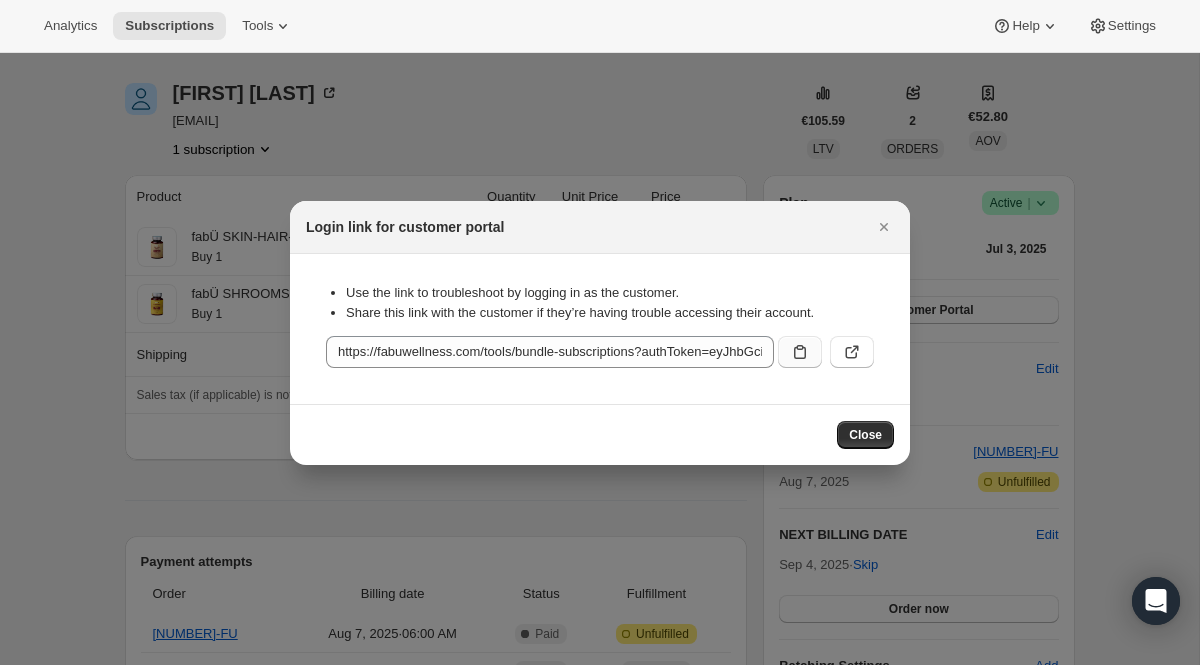 click at bounding box center [800, 352] 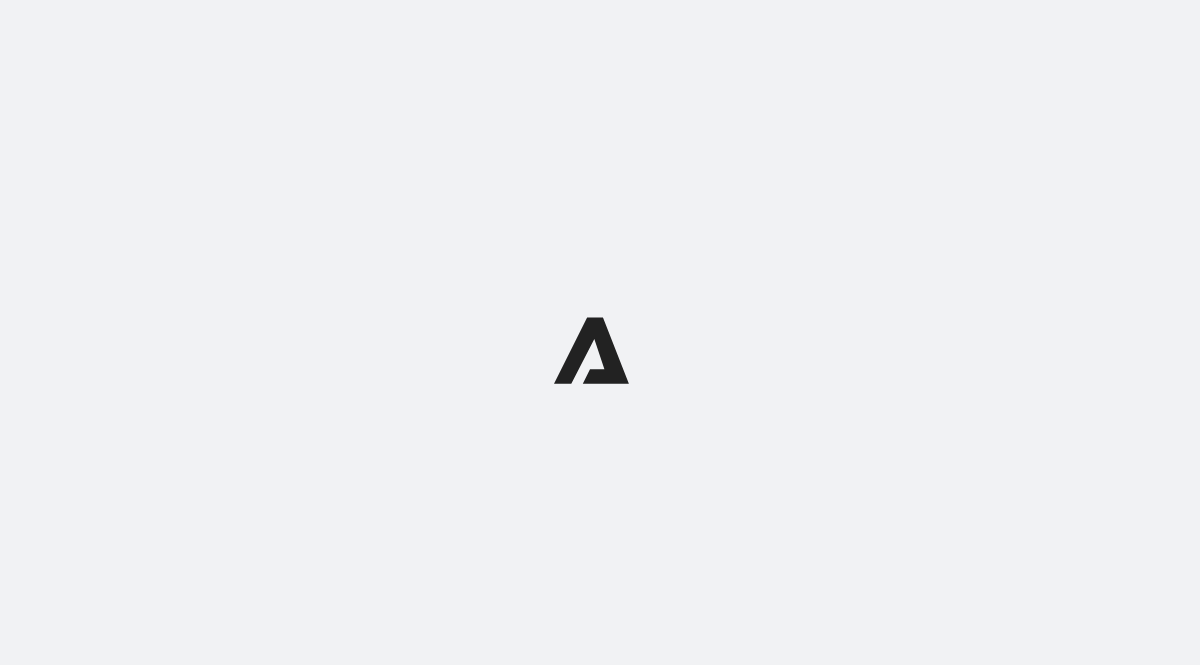 scroll, scrollTop: 0, scrollLeft: 0, axis: both 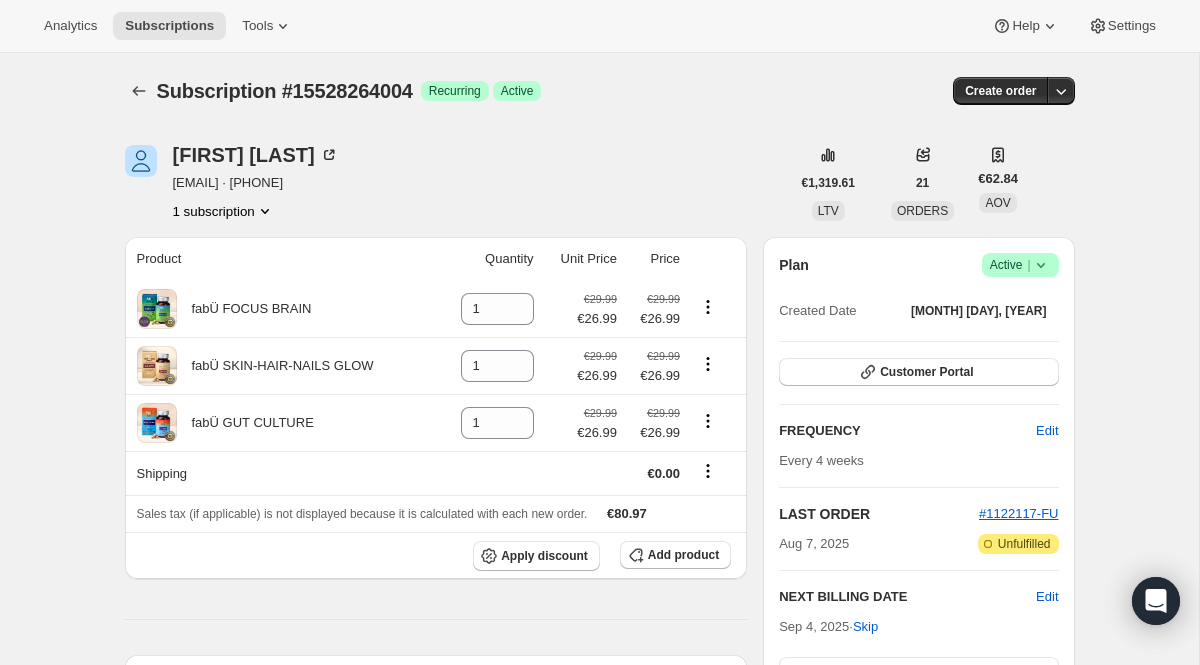 click 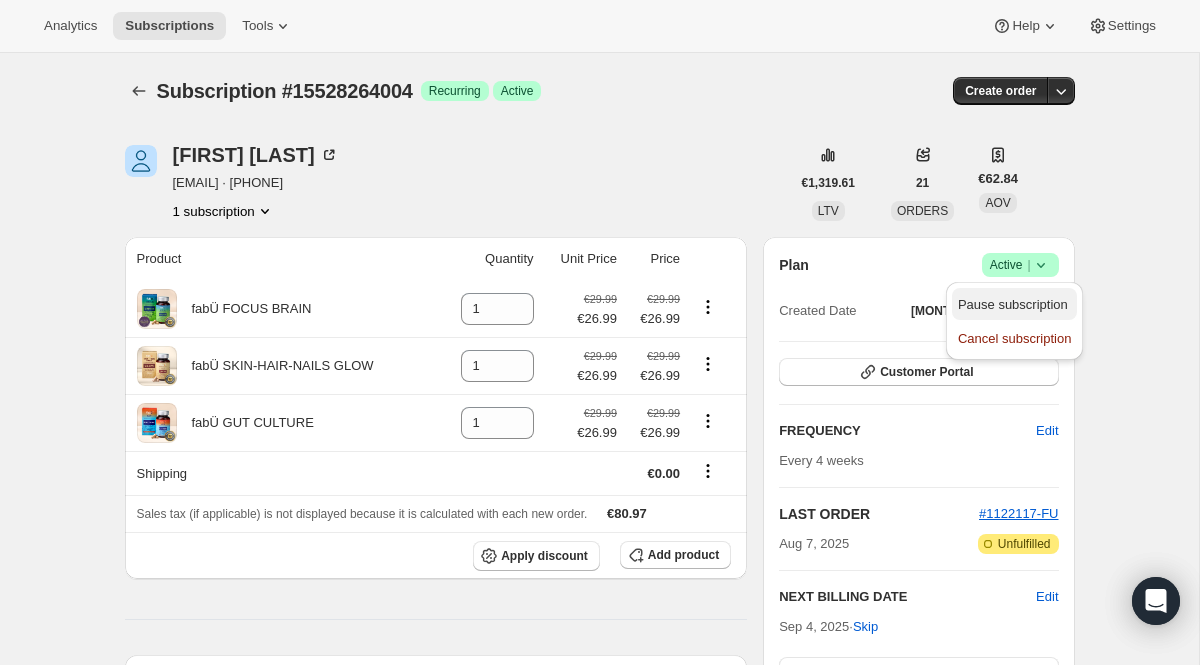 click on "Pause subscription" at bounding box center [1013, 304] 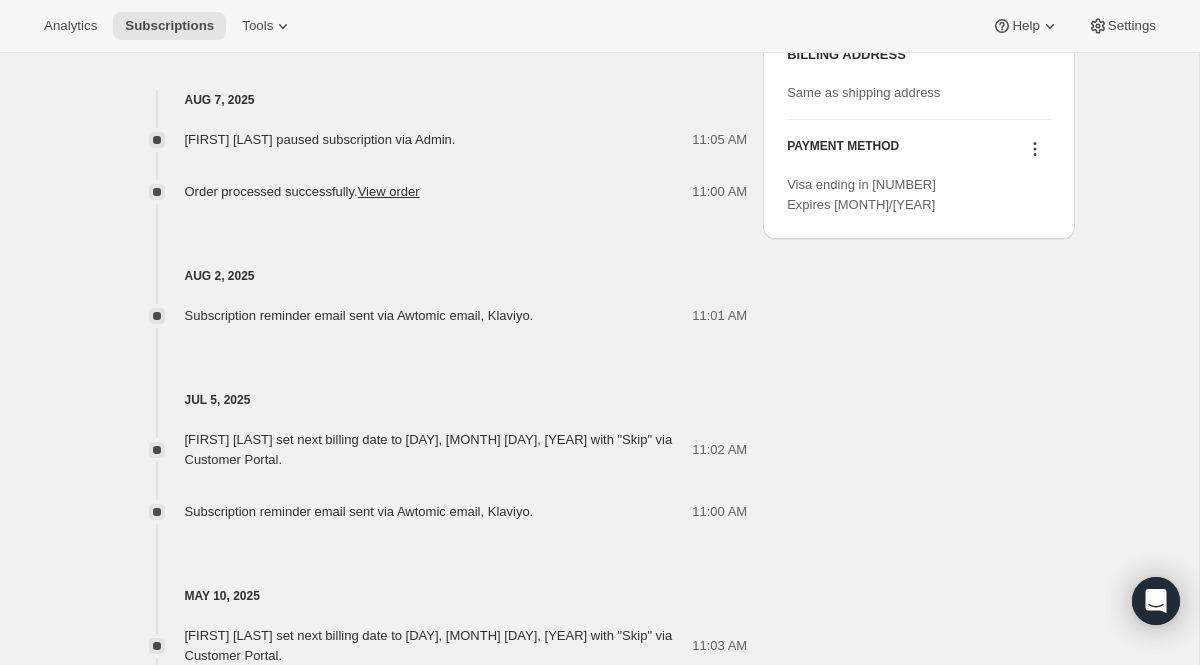 scroll, scrollTop: 0, scrollLeft: 0, axis: both 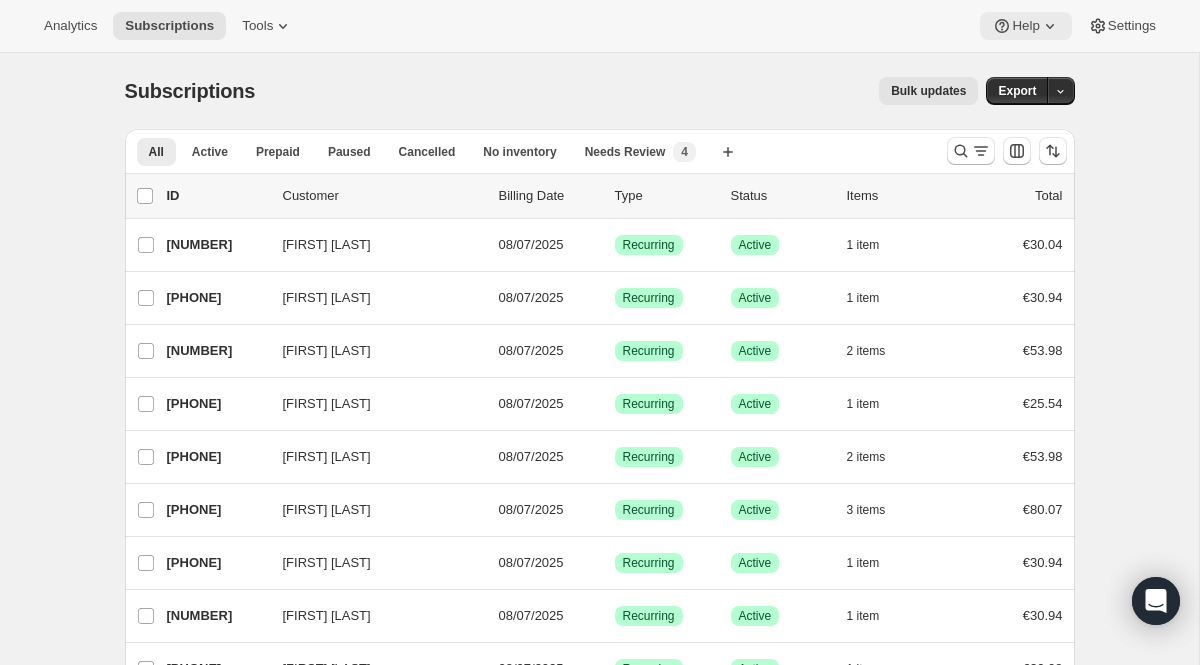 click on "Help" at bounding box center (1025, 26) 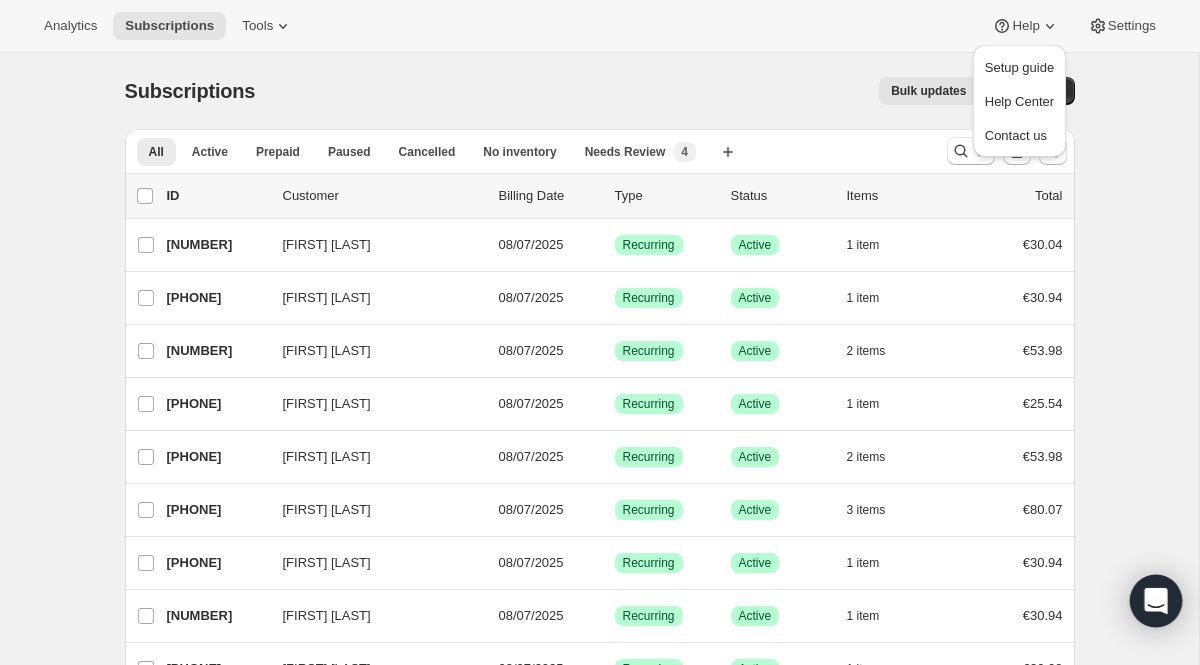click 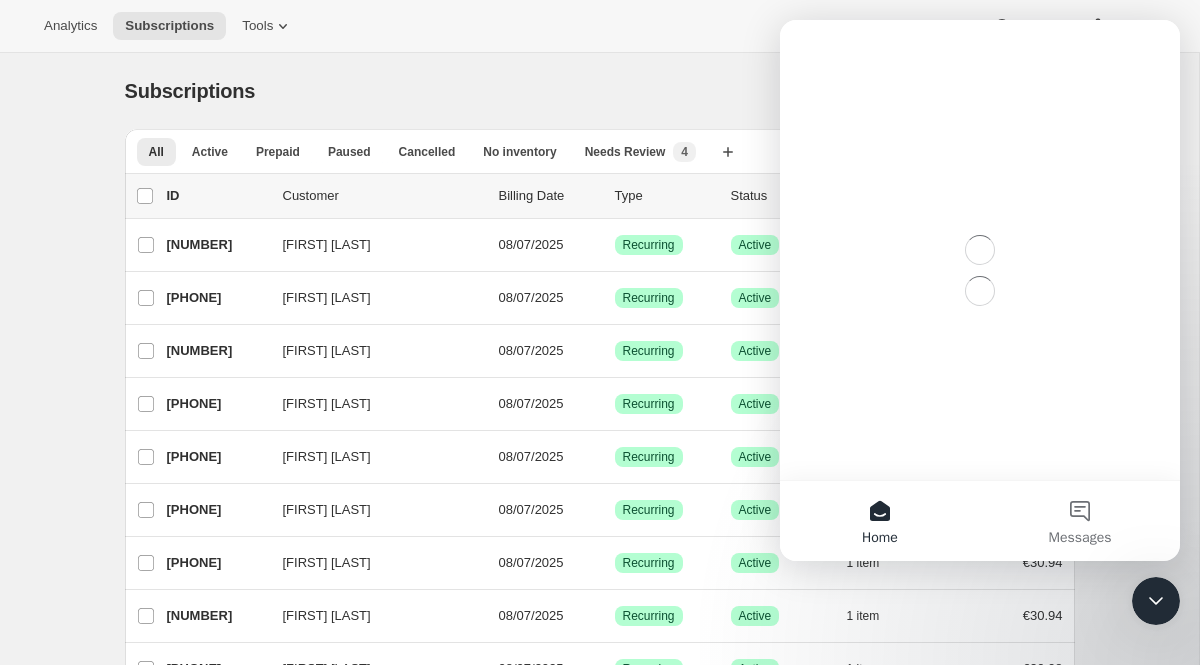 scroll, scrollTop: 0, scrollLeft: 0, axis: both 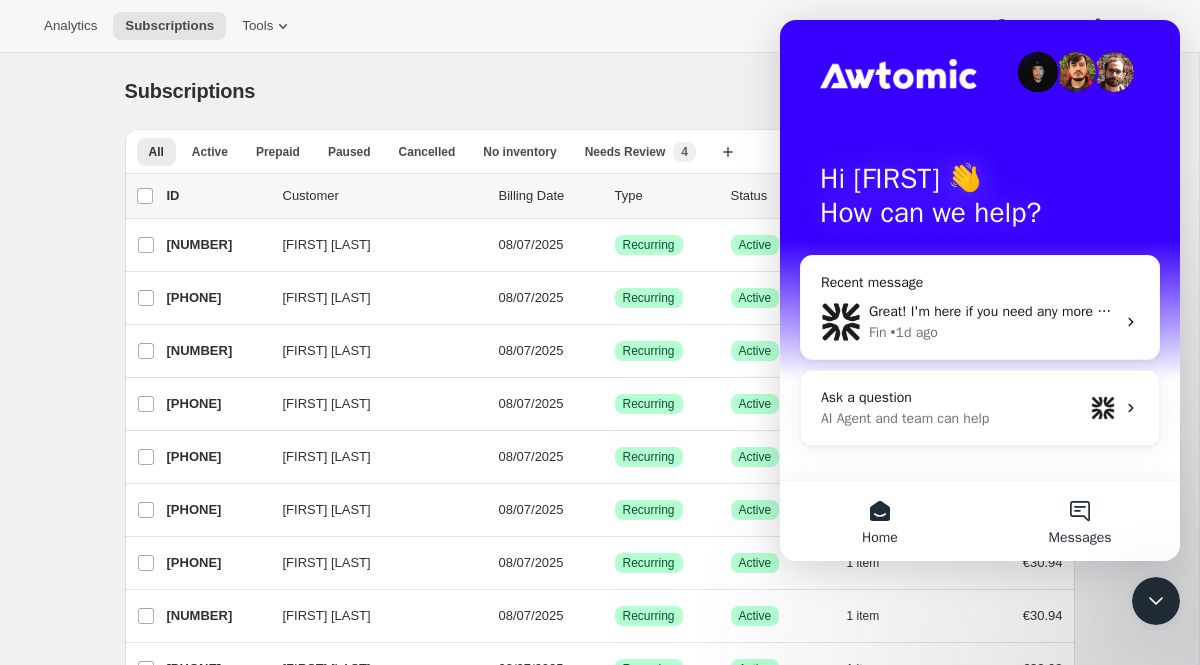 click on "Messages" at bounding box center [1080, 521] 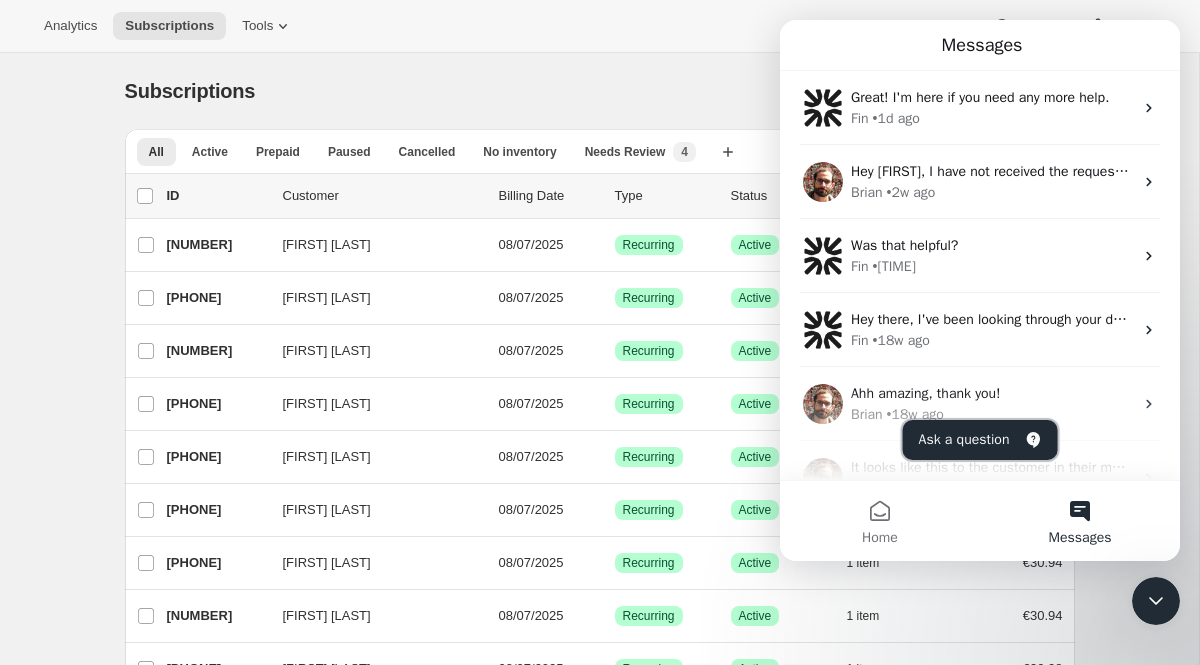 click on "Ask a question" at bounding box center (980, 440) 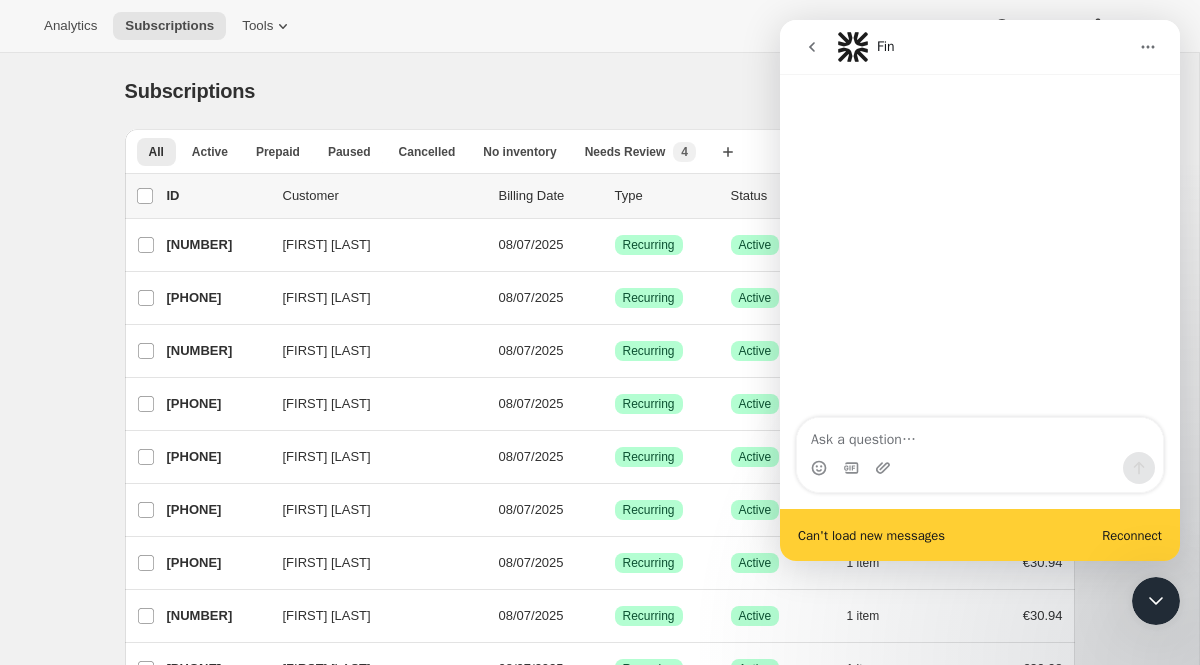 click on "Reconnect" at bounding box center [1132, 535] 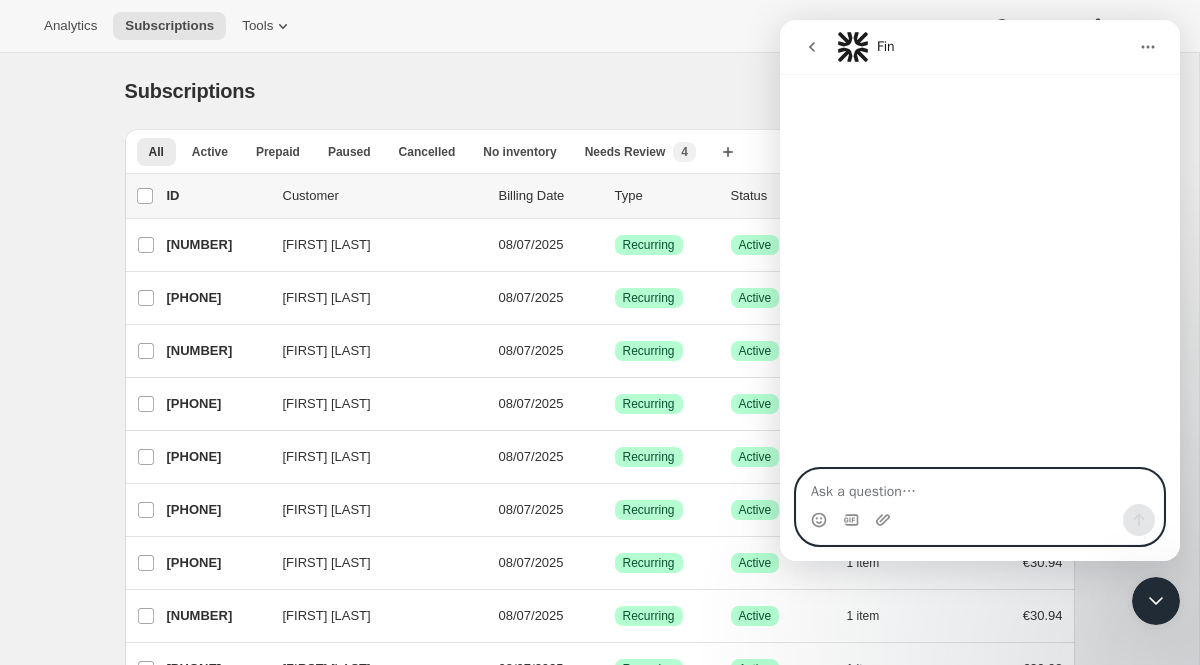 click at bounding box center [980, 487] 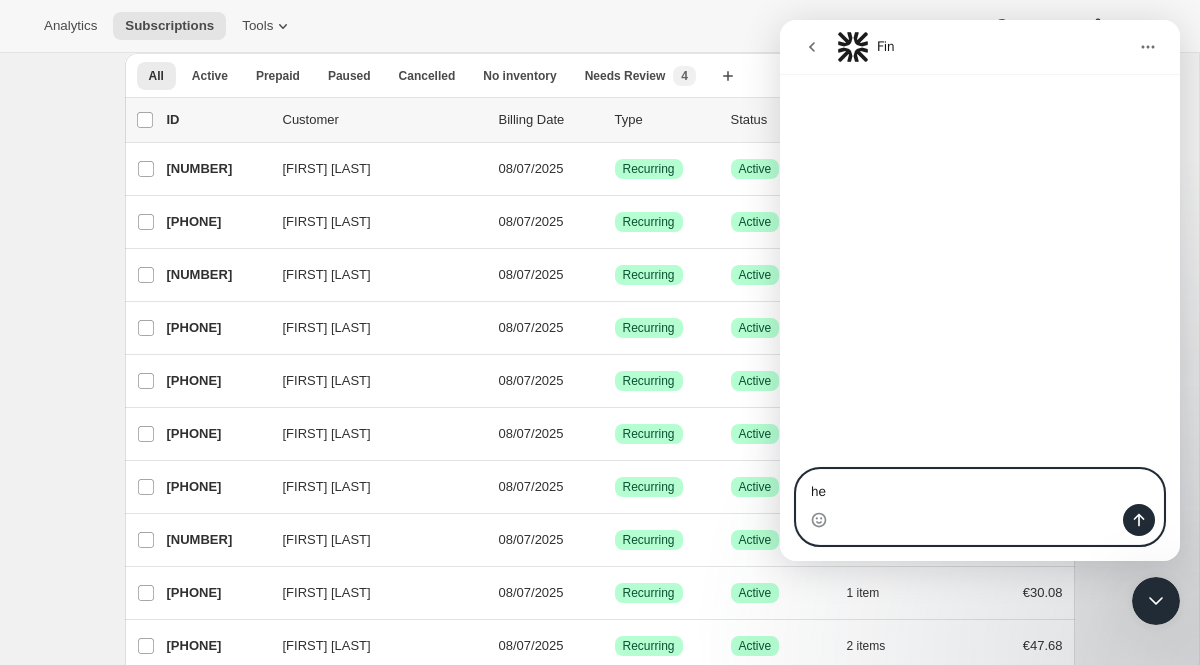 type on "h" 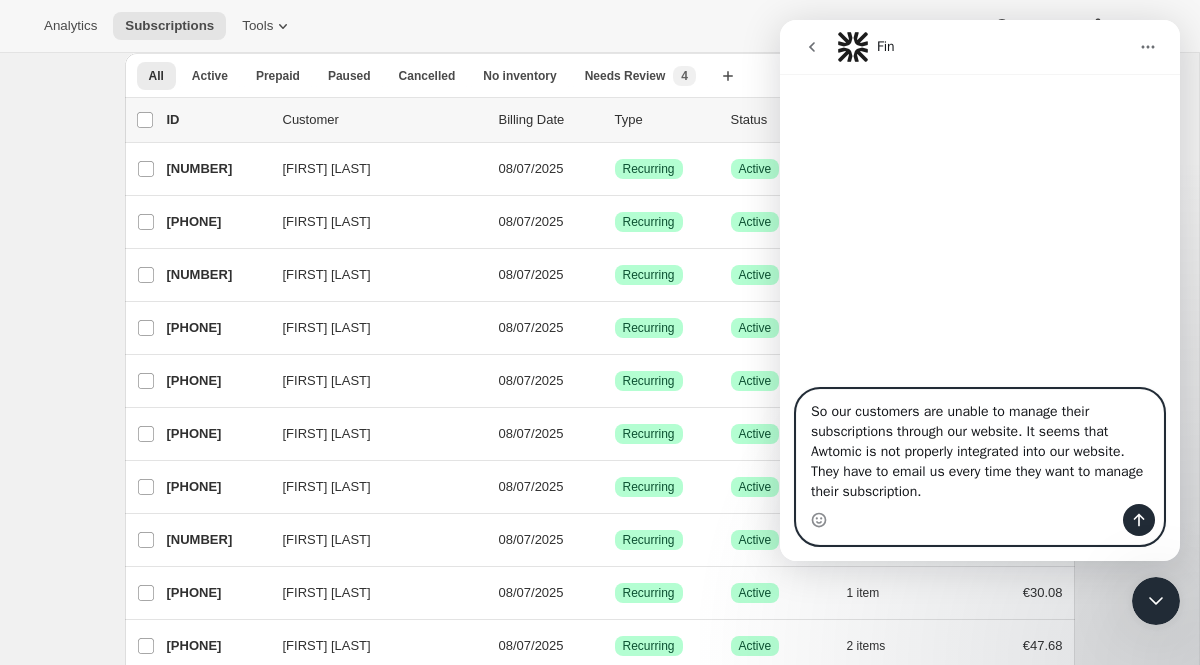type on "So our customers are unable to manage their subscriptions through our website. It seems that Awtomic is not properly integrated into our website. They have to email us every time they want to manage their subscription." 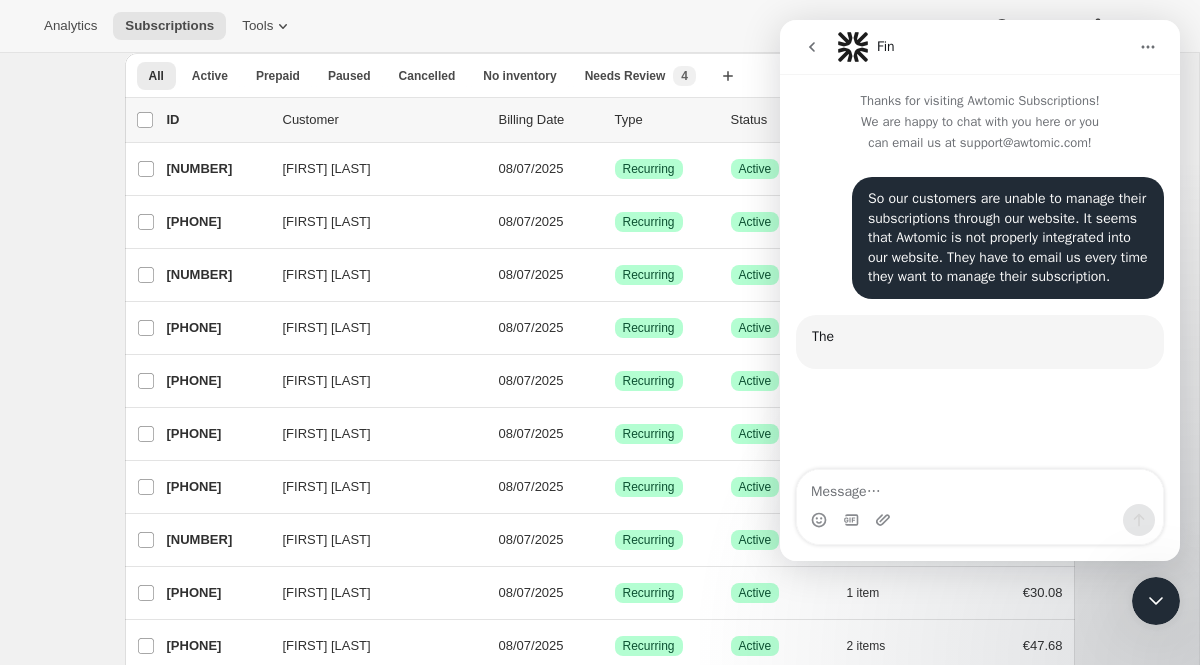 scroll, scrollTop: 3, scrollLeft: 0, axis: vertical 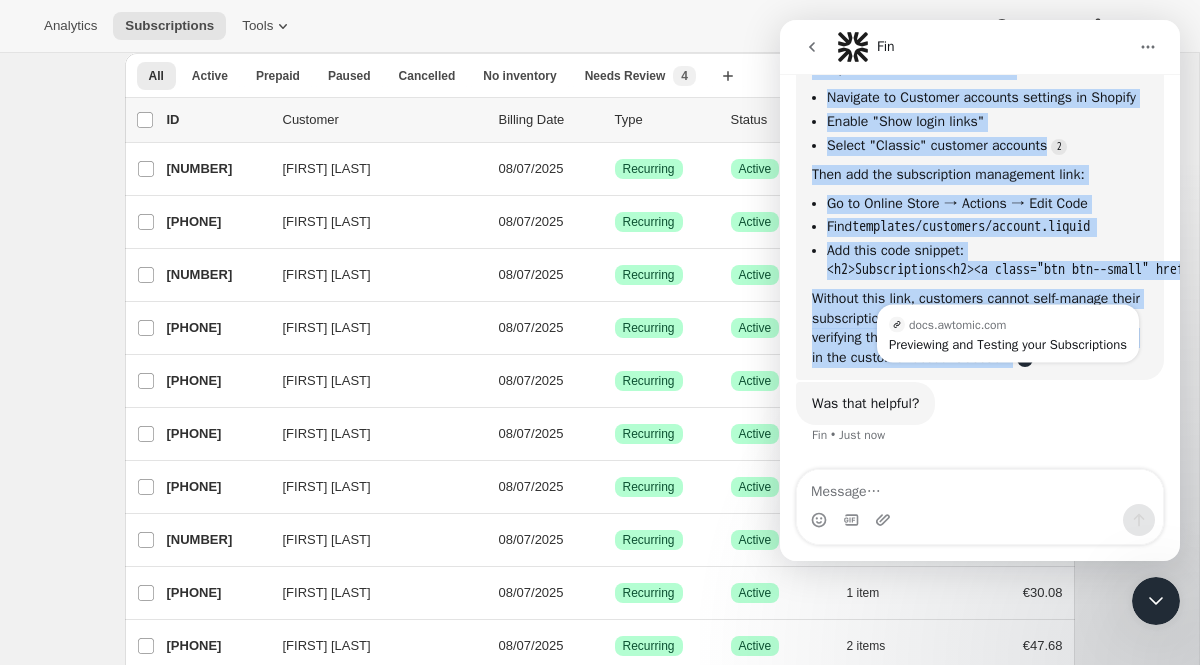 drag, startPoint x: 815, startPoint y: 152, endPoint x: 1106, endPoint y: 360, distance: 357.694 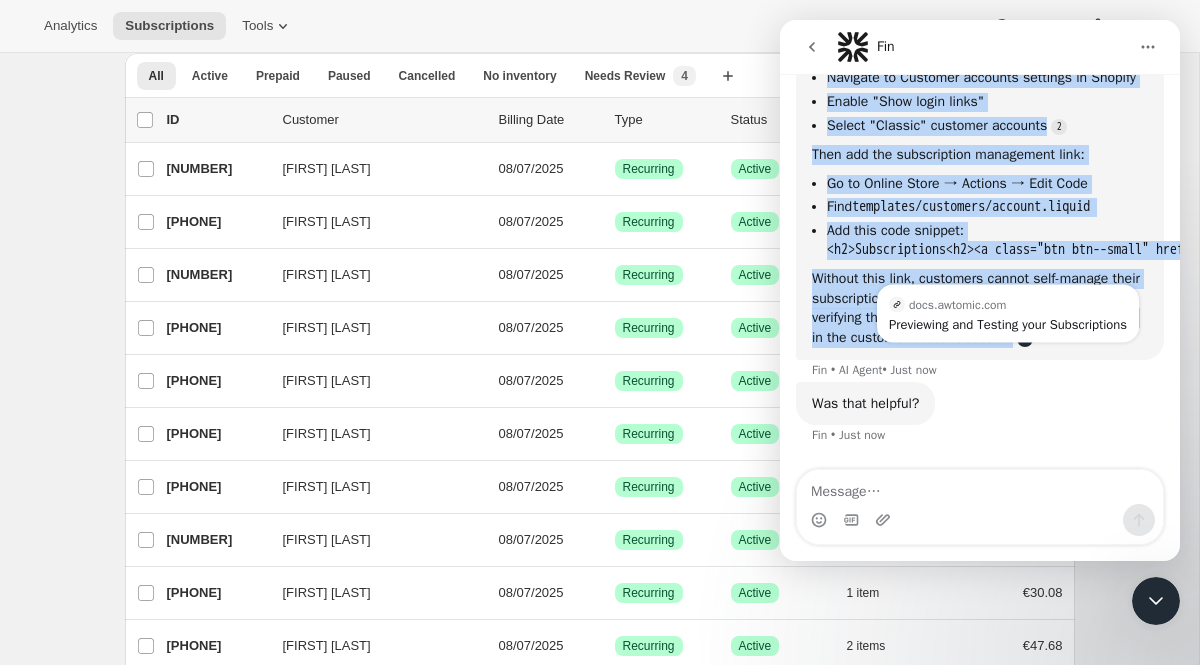 copy on "First, enable customer accounts: Navigate to Customer accounts settings in Shopify Enable "Show login links" Select "Classic" customer accounts Then add the subscription management link: Go to Online Store → Actions → Edit Code Find  templates/customers/account.liquid Add this code snippet: <h2>Subscriptions<h2><a class="btn btn--small" href="/tools/bundle-subscriptions">Manage Subscriptions</a> Without this link, customers cannot self-manage their subscriptions. Test by logging into your store and verifying the "Manage Subscriptions" button appears in the customer account section." 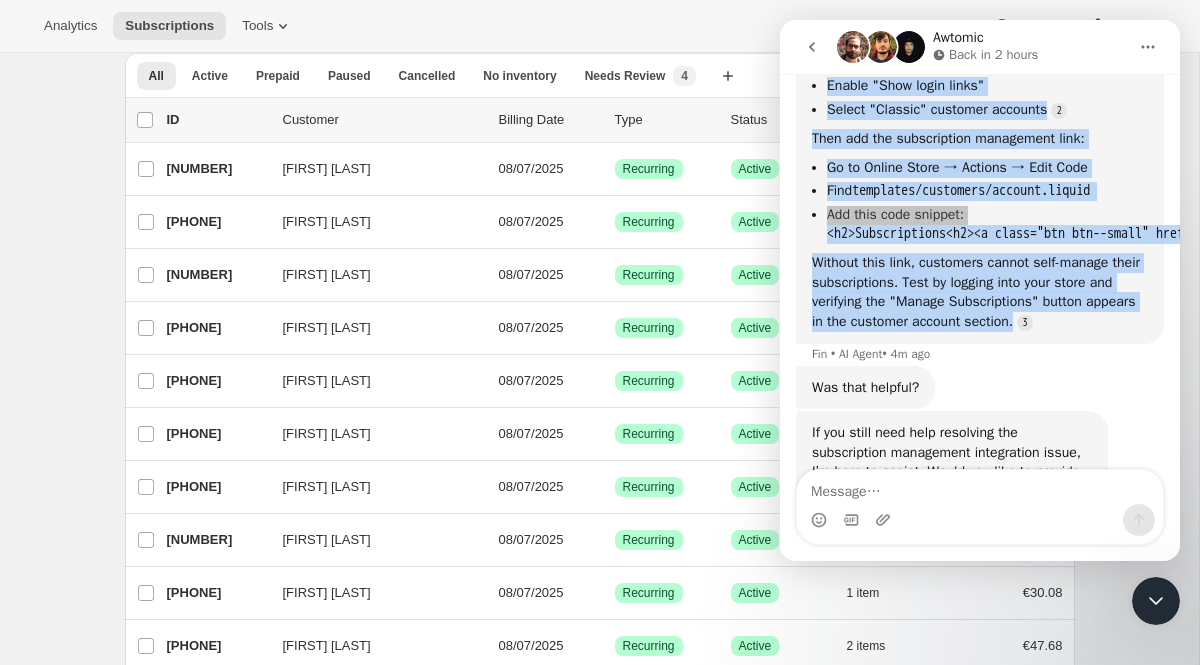 scroll, scrollTop: 0, scrollLeft: 0, axis: both 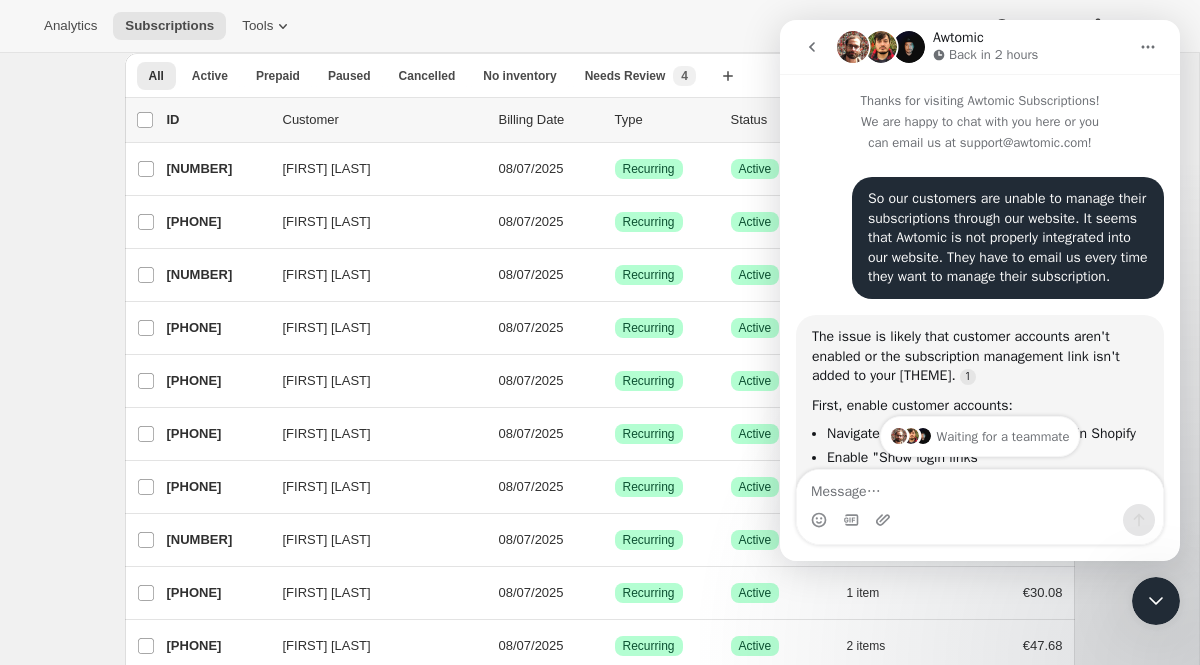 click on "So our customers are unable to manage their subscriptions through our website. It seems that Awtomic is not properly integrated into our website. They have to email us every time they want to manage their subscription.  [FIRST]    •   [TIME] ago" at bounding box center (1008, 238) 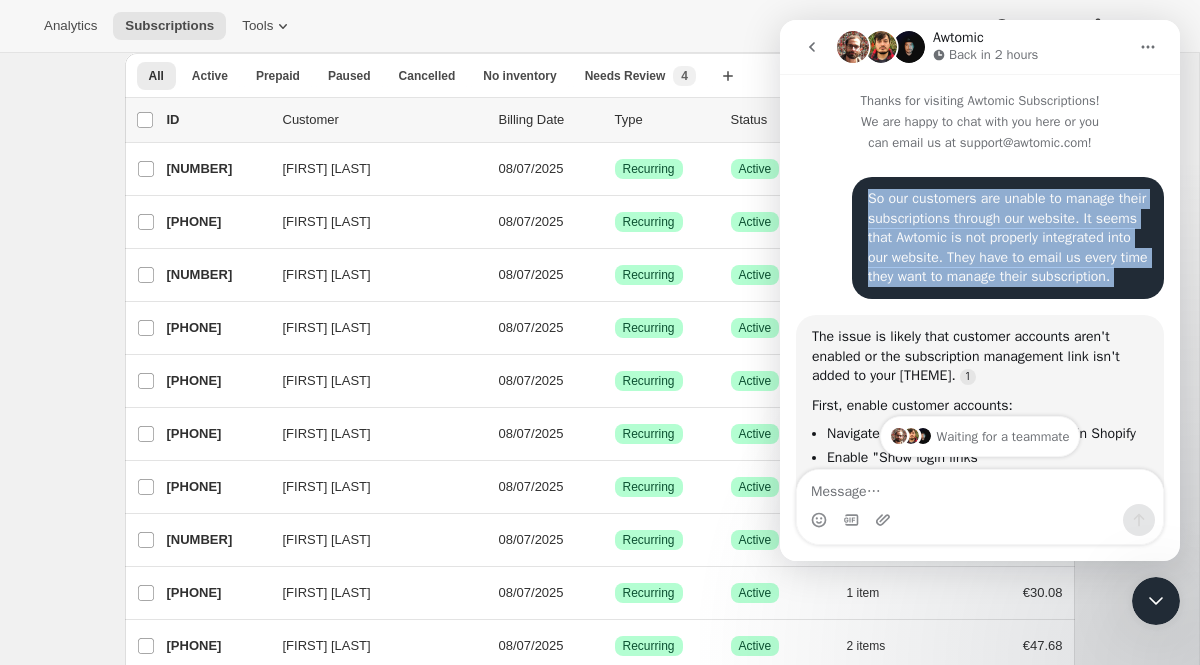 drag, startPoint x: 870, startPoint y: 198, endPoint x: 1032, endPoint y: 308, distance: 195.81624 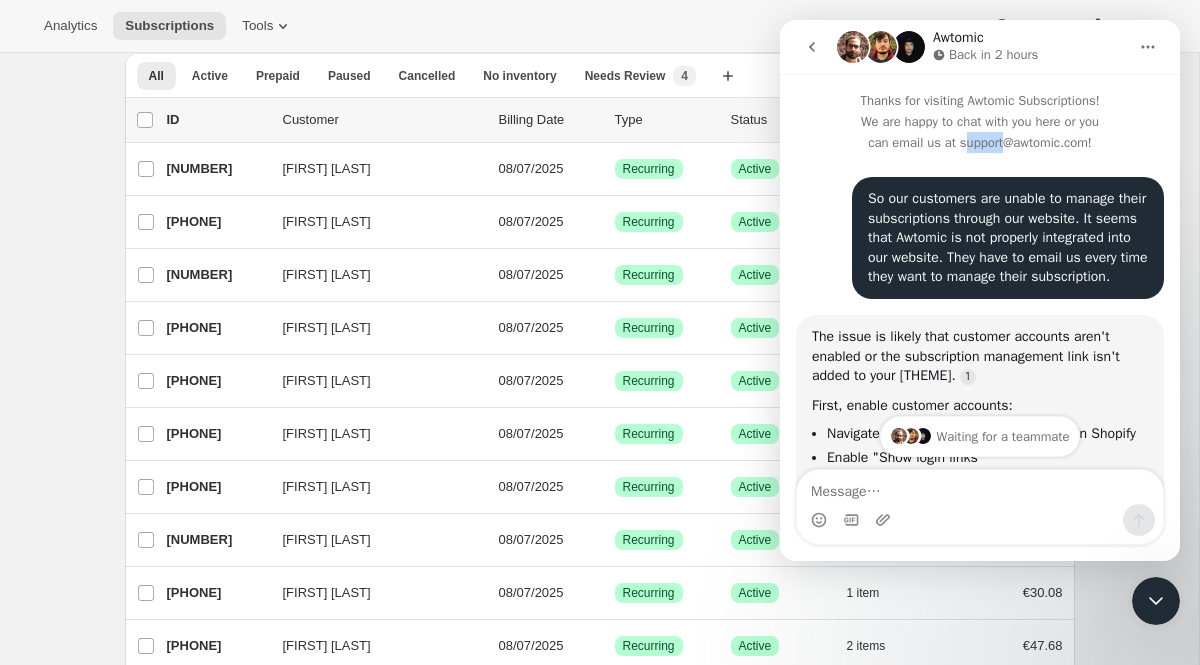 drag, startPoint x: 959, startPoint y: 146, endPoint x: 1002, endPoint y: 146, distance: 43 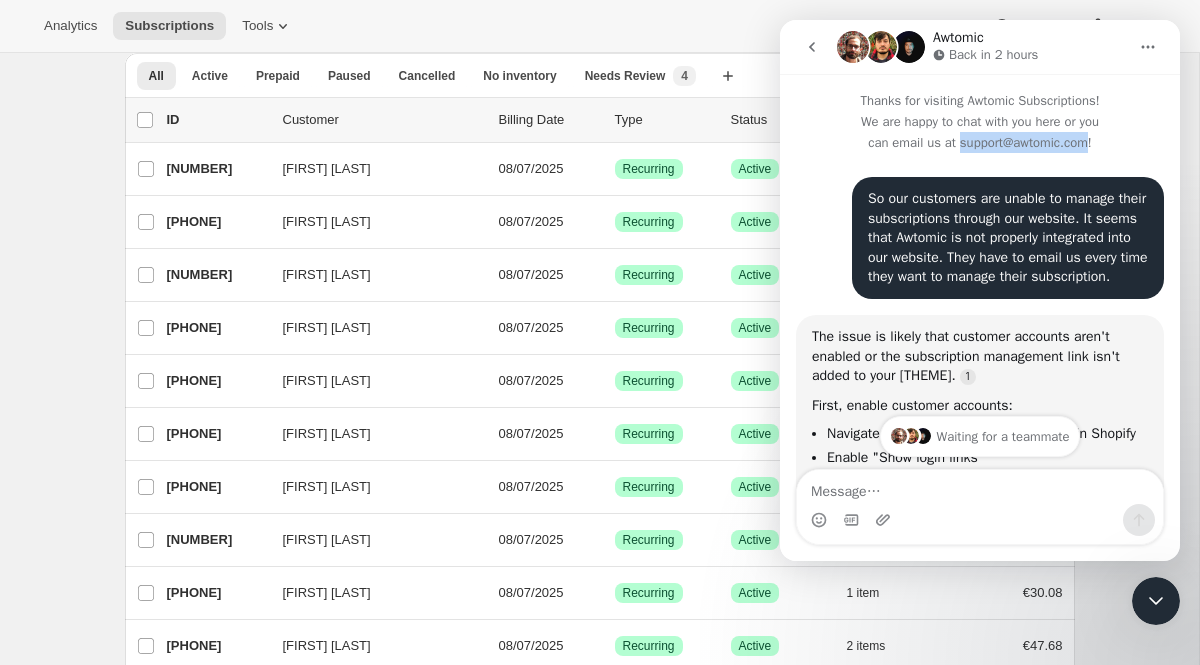 drag, startPoint x: 957, startPoint y: 143, endPoint x: 1096, endPoint y: 143, distance: 139 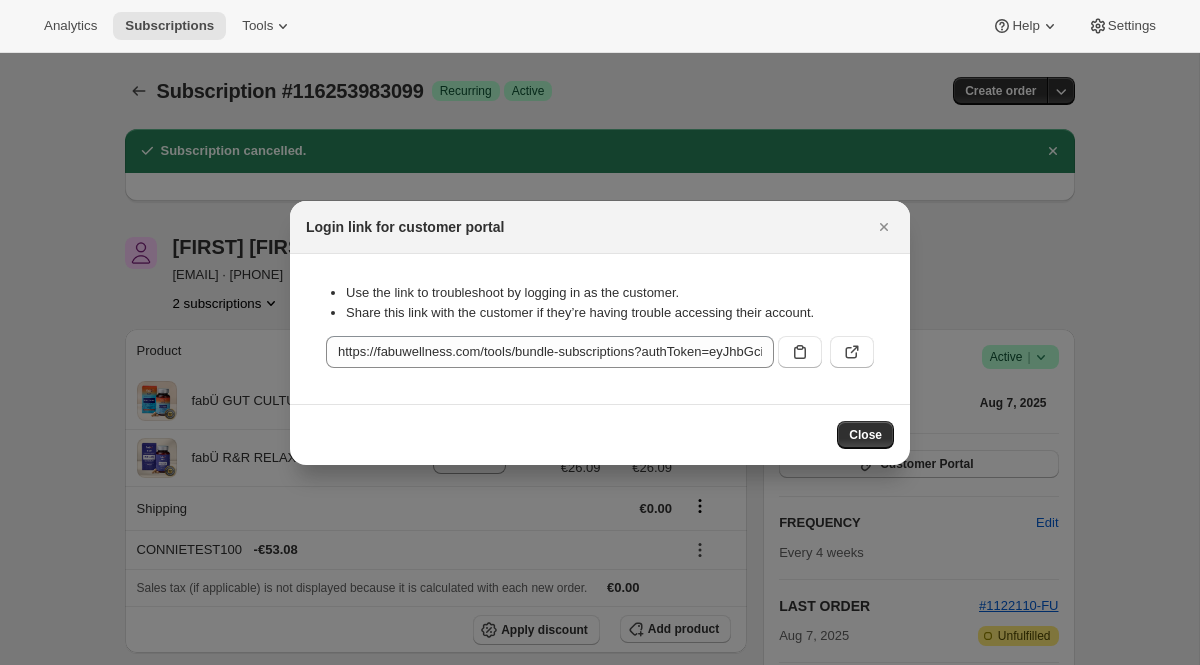 scroll, scrollTop: 0, scrollLeft: 0, axis: both 